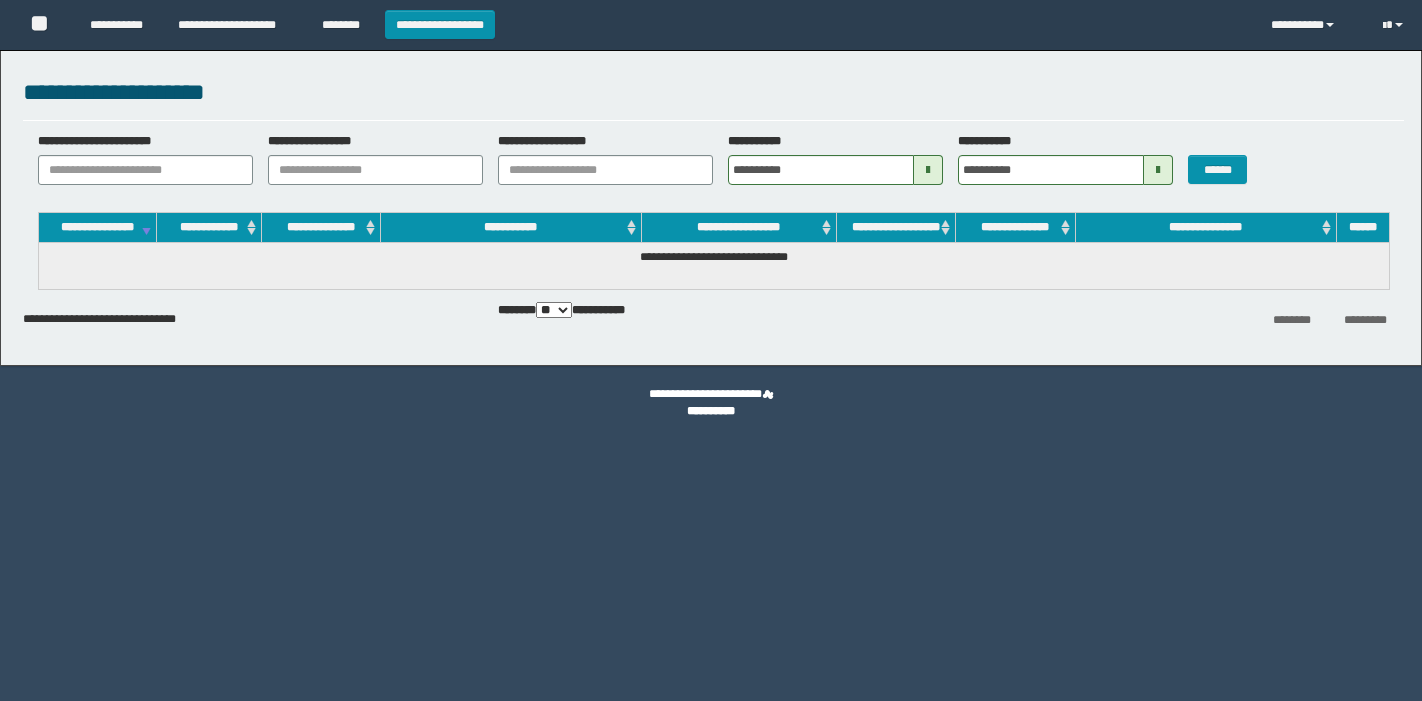 scroll, scrollTop: 0, scrollLeft: 0, axis: both 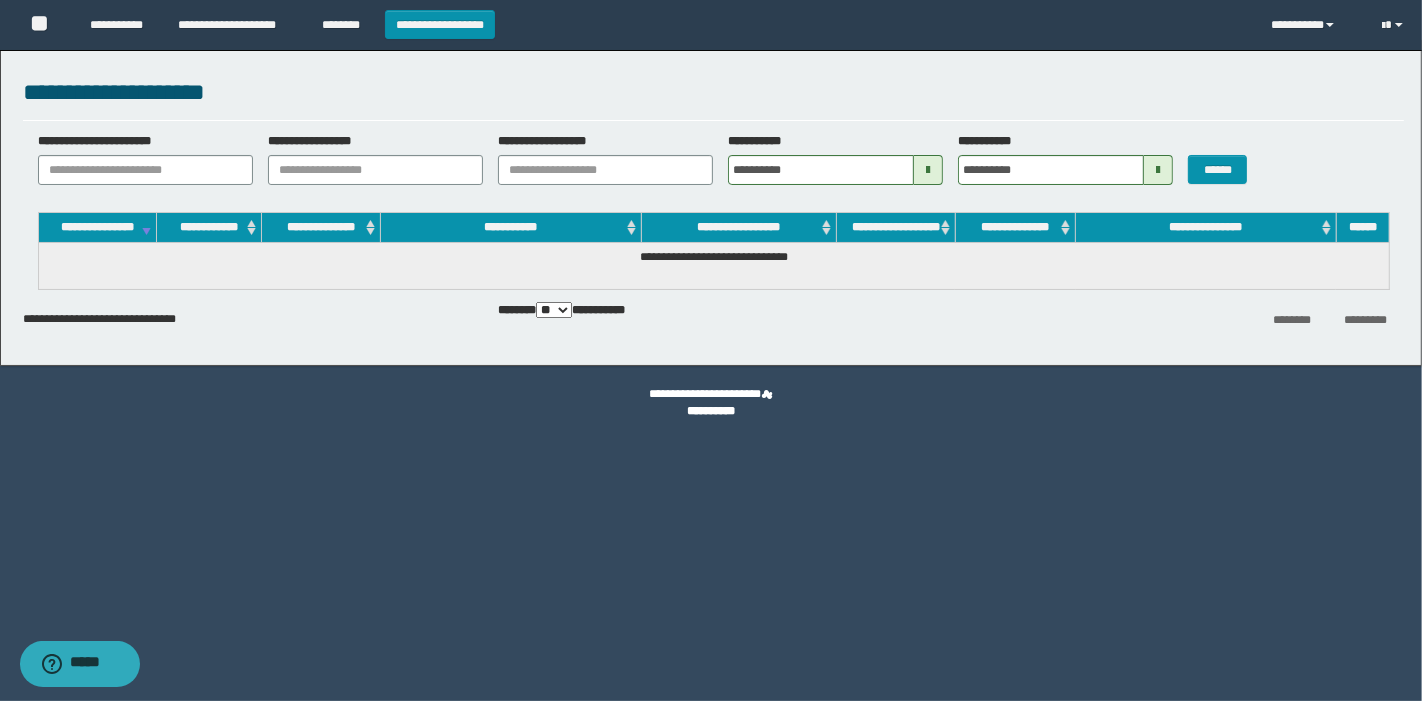 click at bounding box center (928, 170) 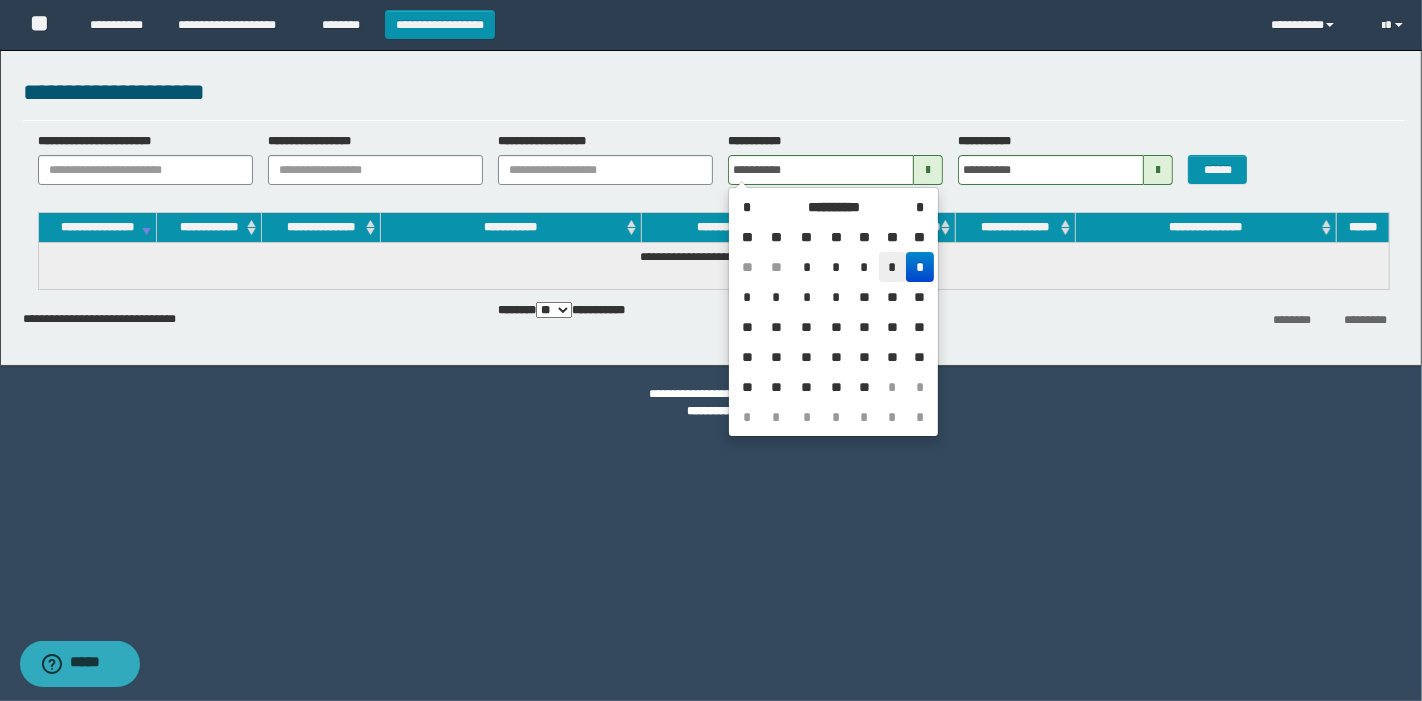 click on "*" at bounding box center (893, 267) 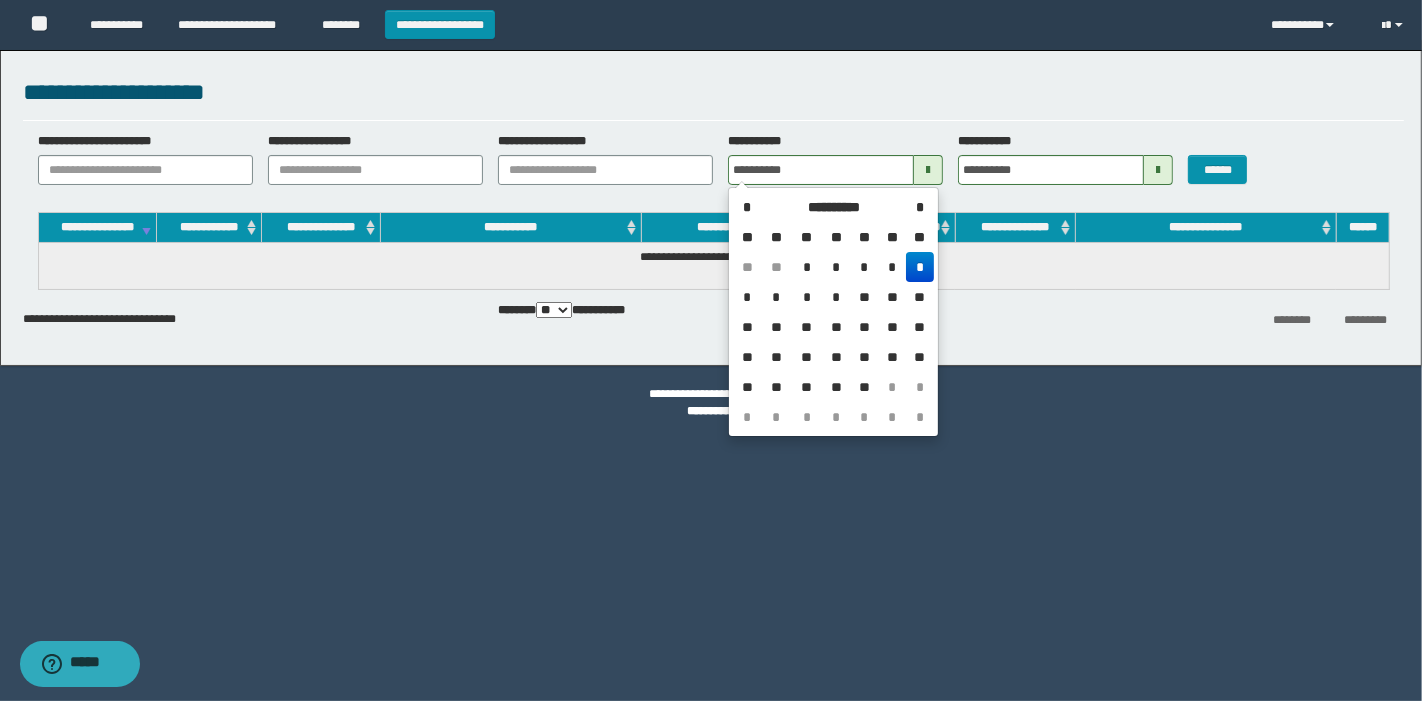 click on "**********" at bounding box center (713, 266) 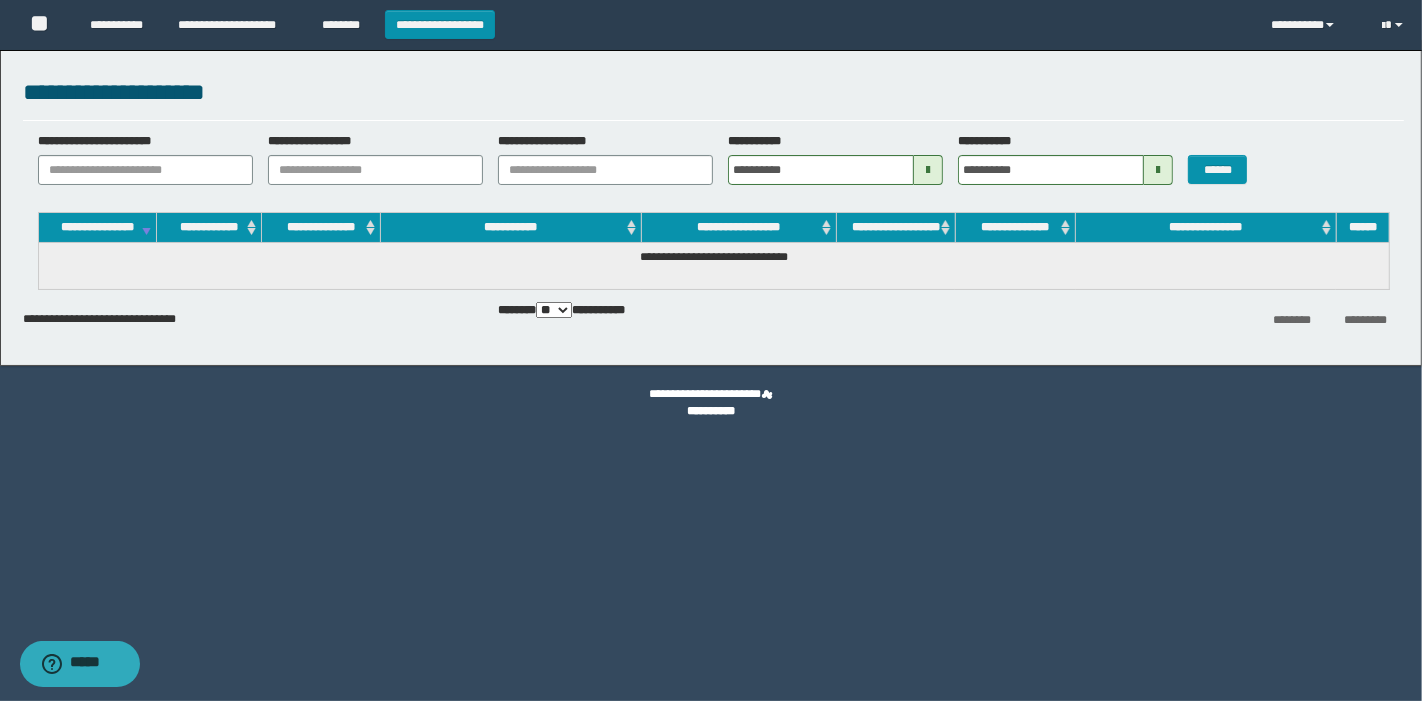 click at bounding box center [1158, 170] 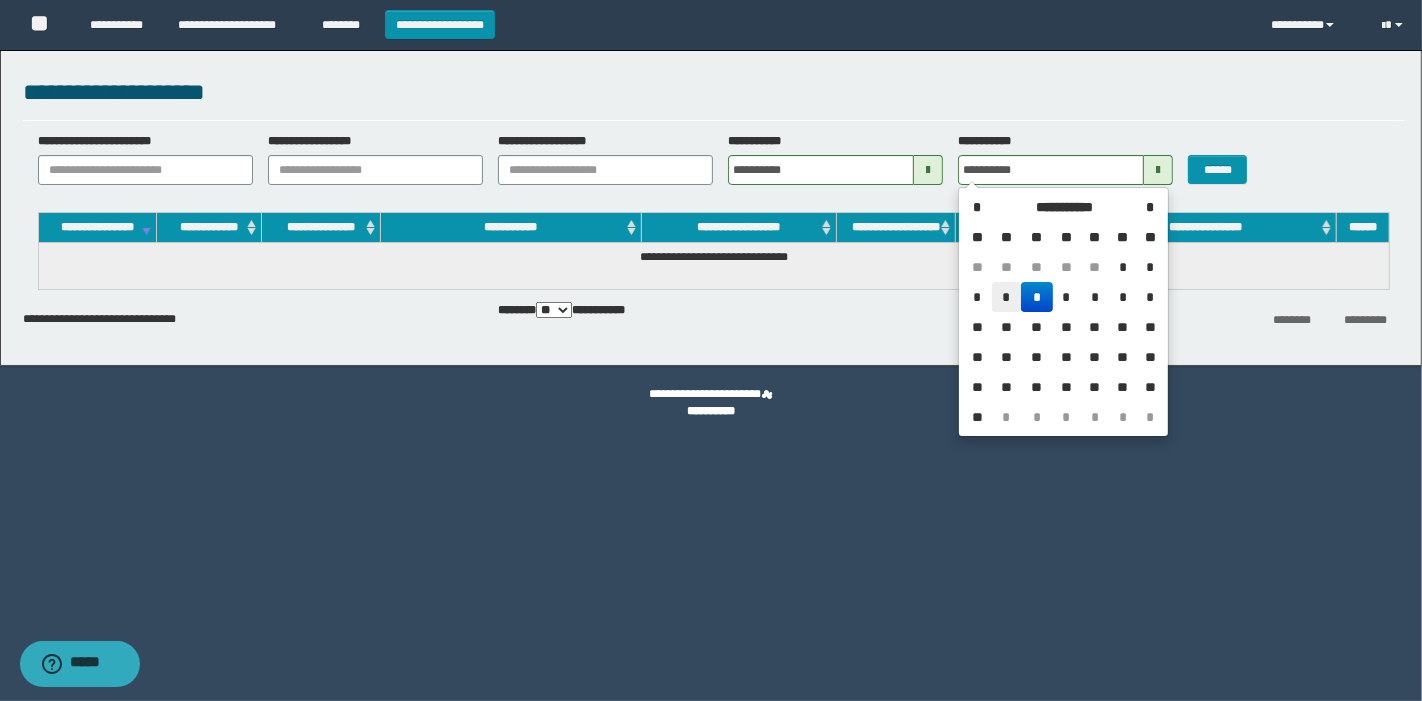 click on "*" at bounding box center (1006, 297) 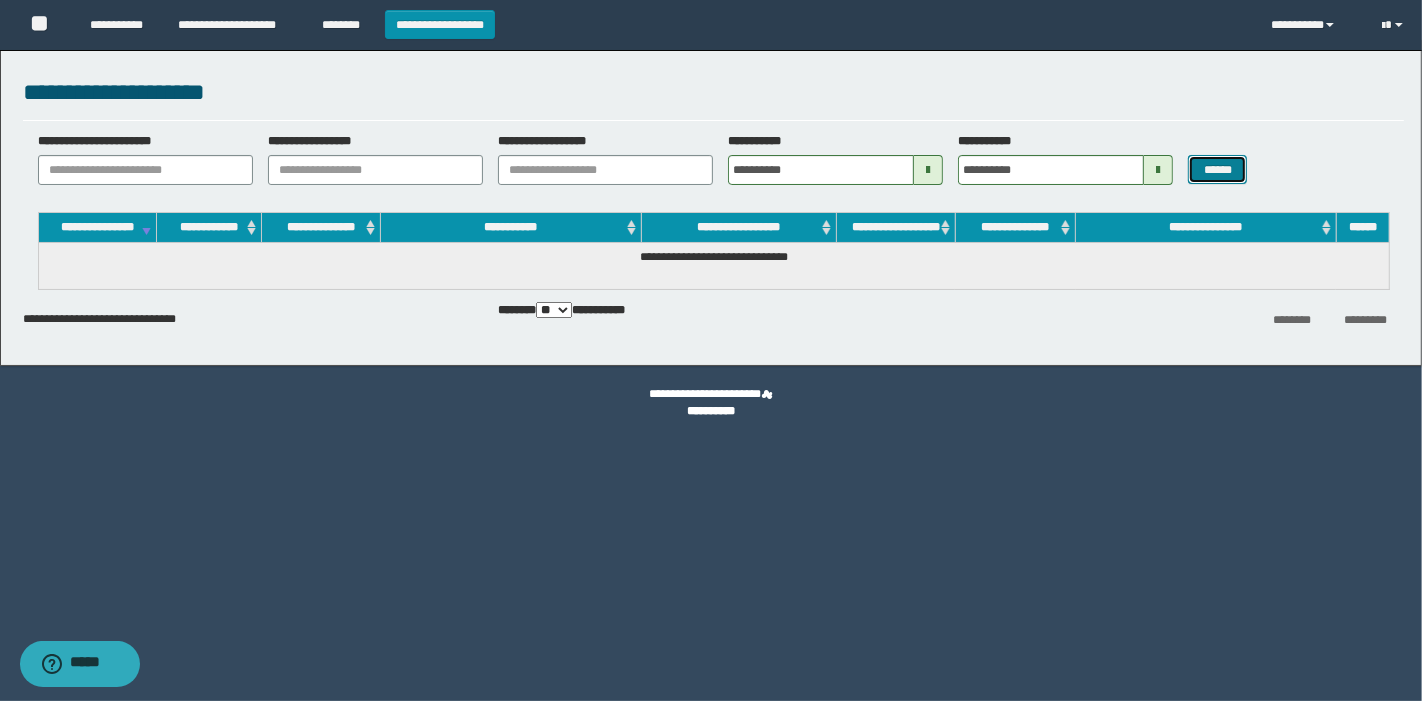 click on "******" at bounding box center (1217, 169) 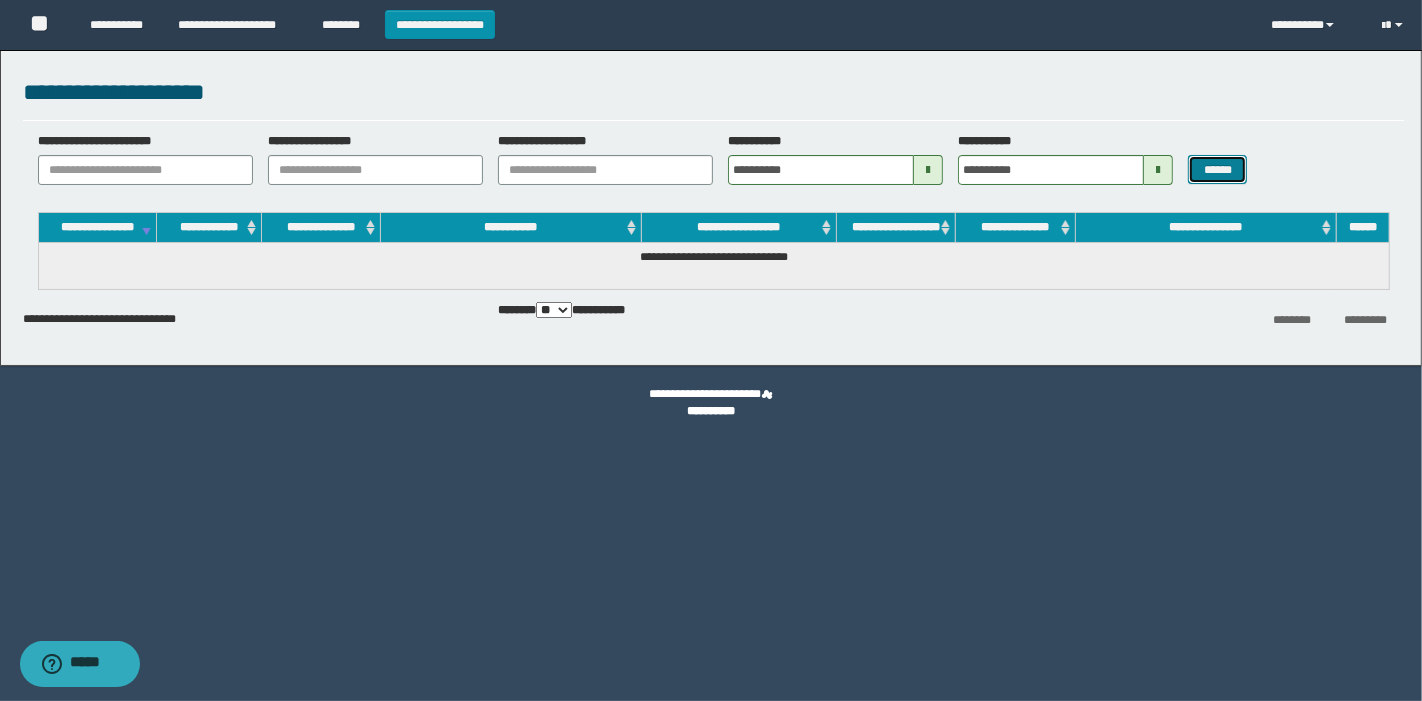 click on "******" at bounding box center (1217, 169) 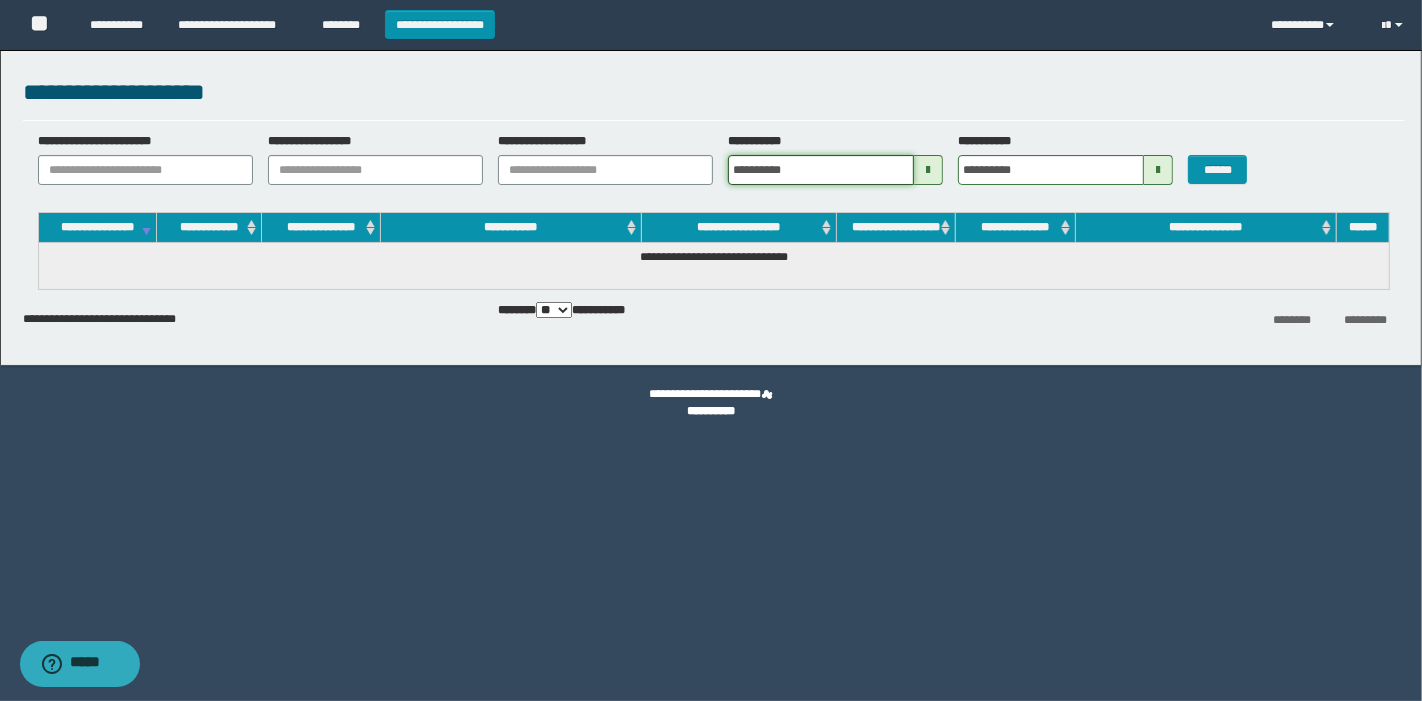 click on "**********" at bounding box center (821, 170) 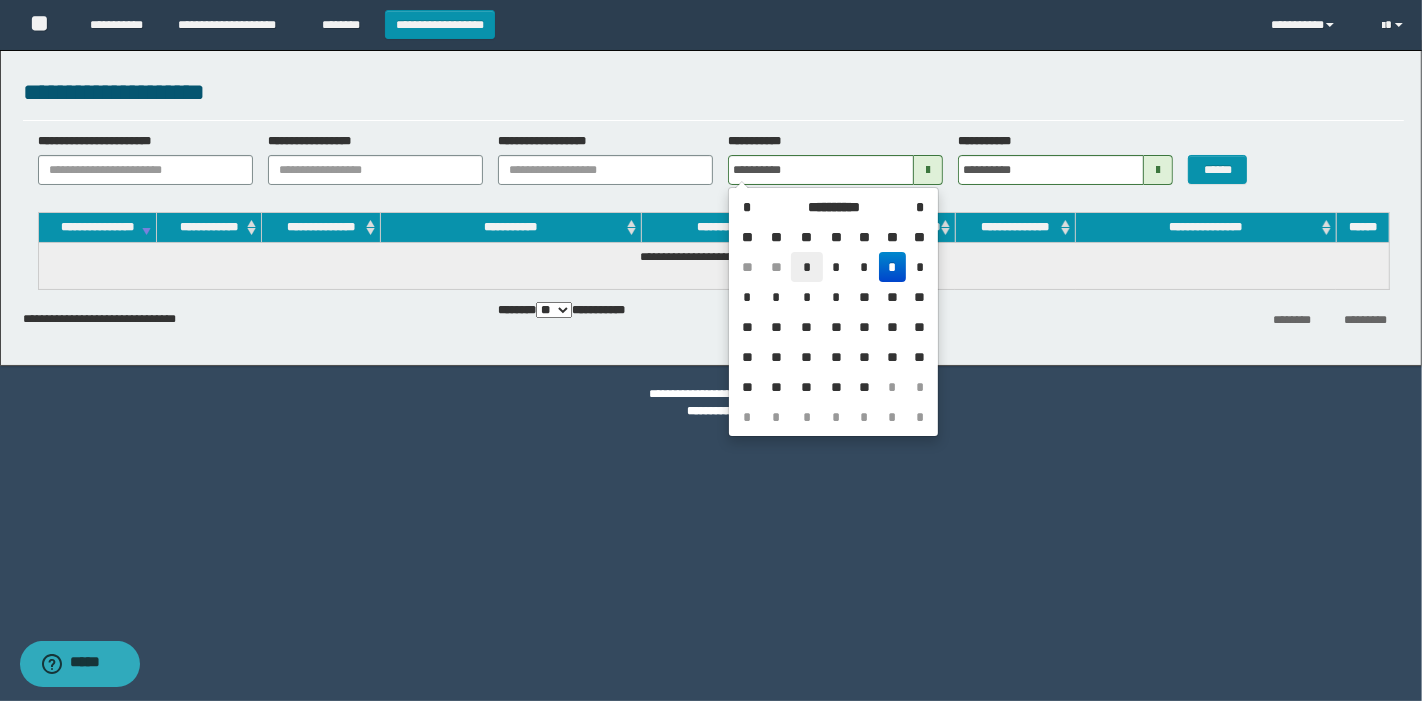 click on "*" at bounding box center [807, 267] 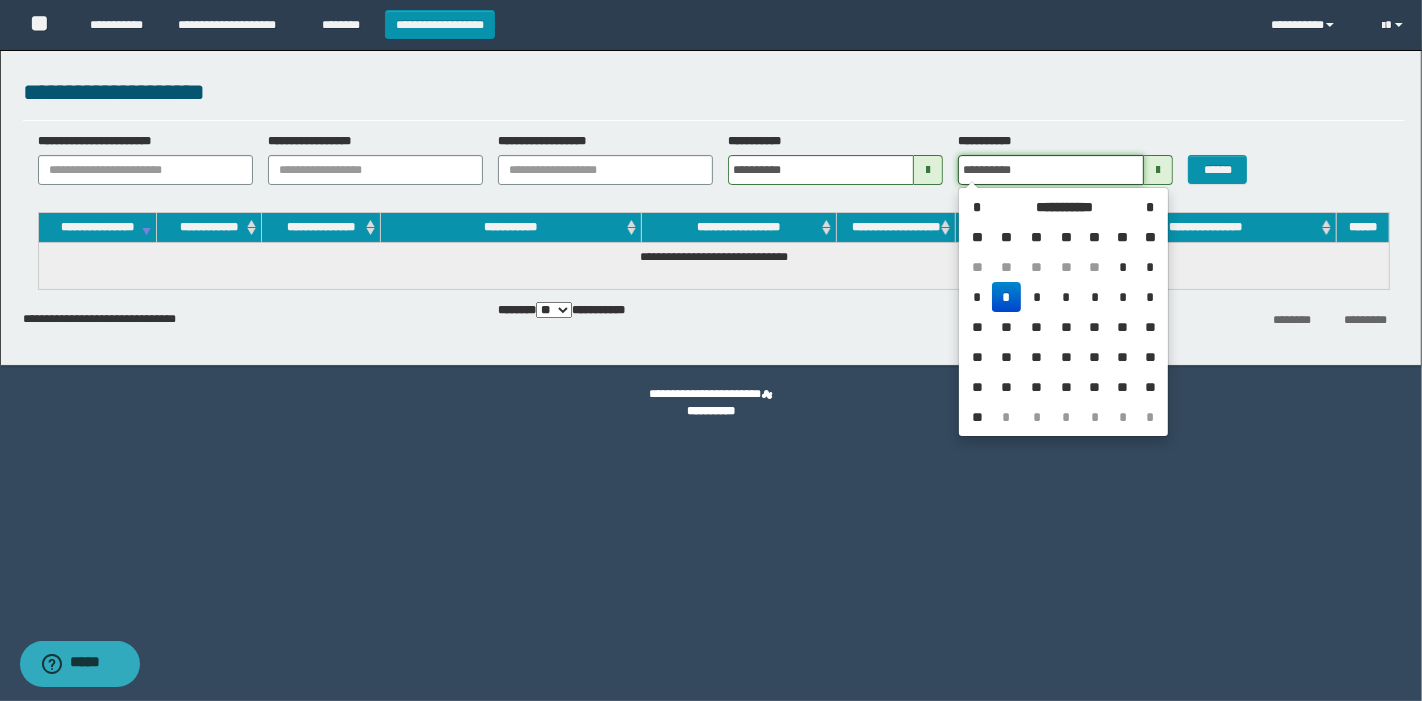 click on "**********" at bounding box center (1051, 170) 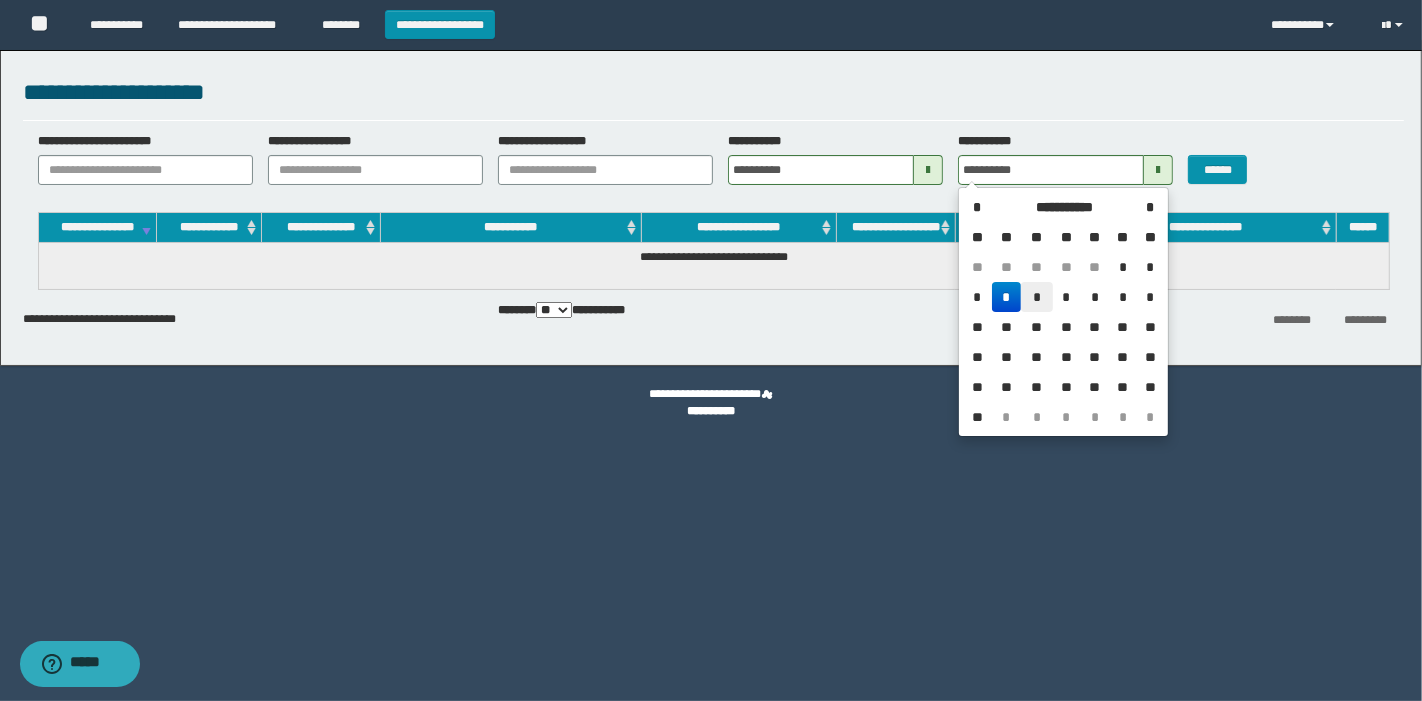 click on "*" at bounding box center [1037, 297] 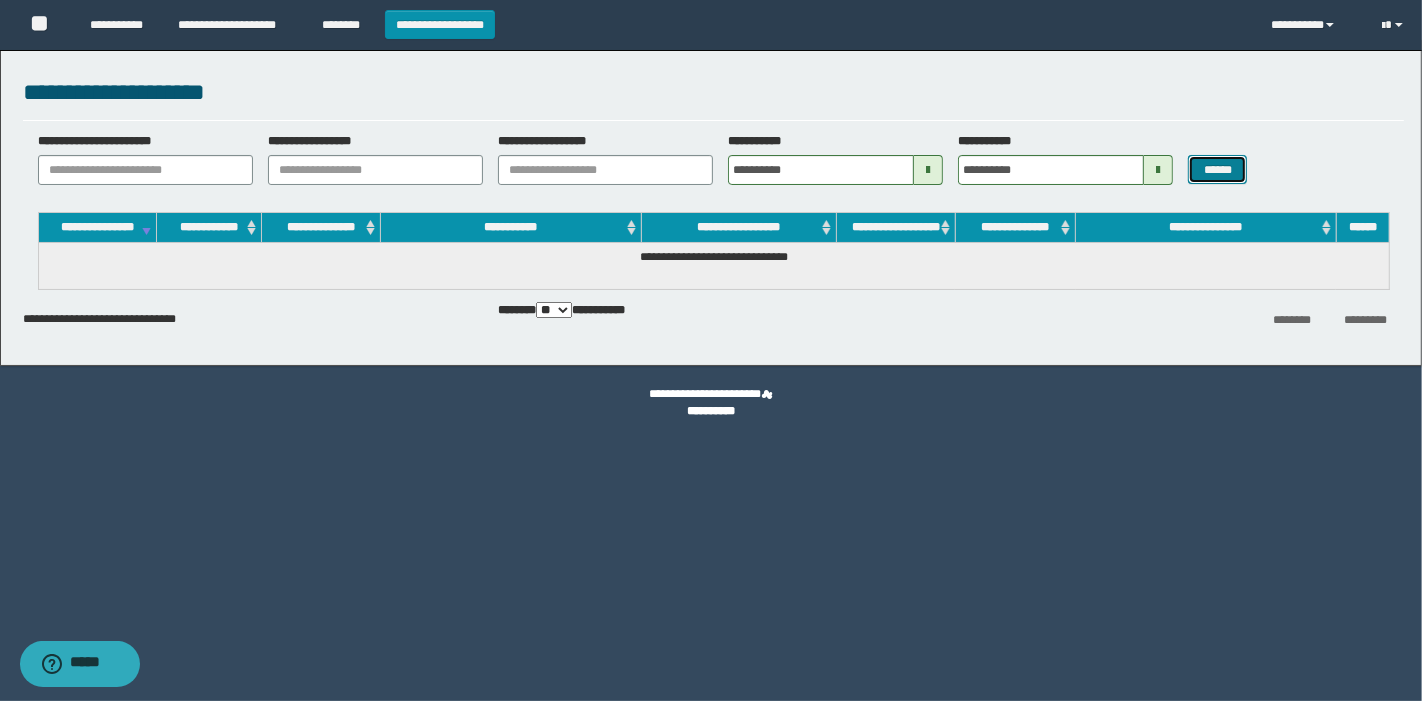 click on "******" at bounding box center [1217, 169] 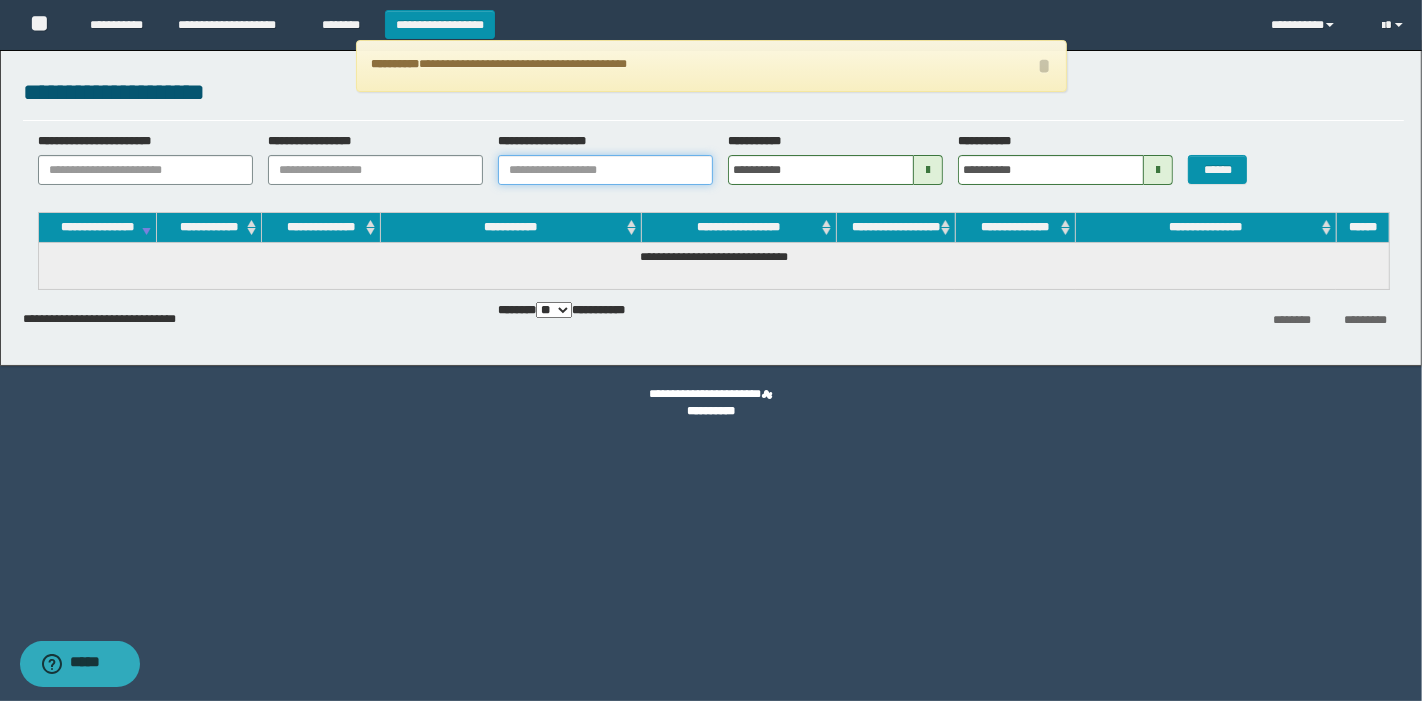 click on "**********" at bounding box center (605, 170) 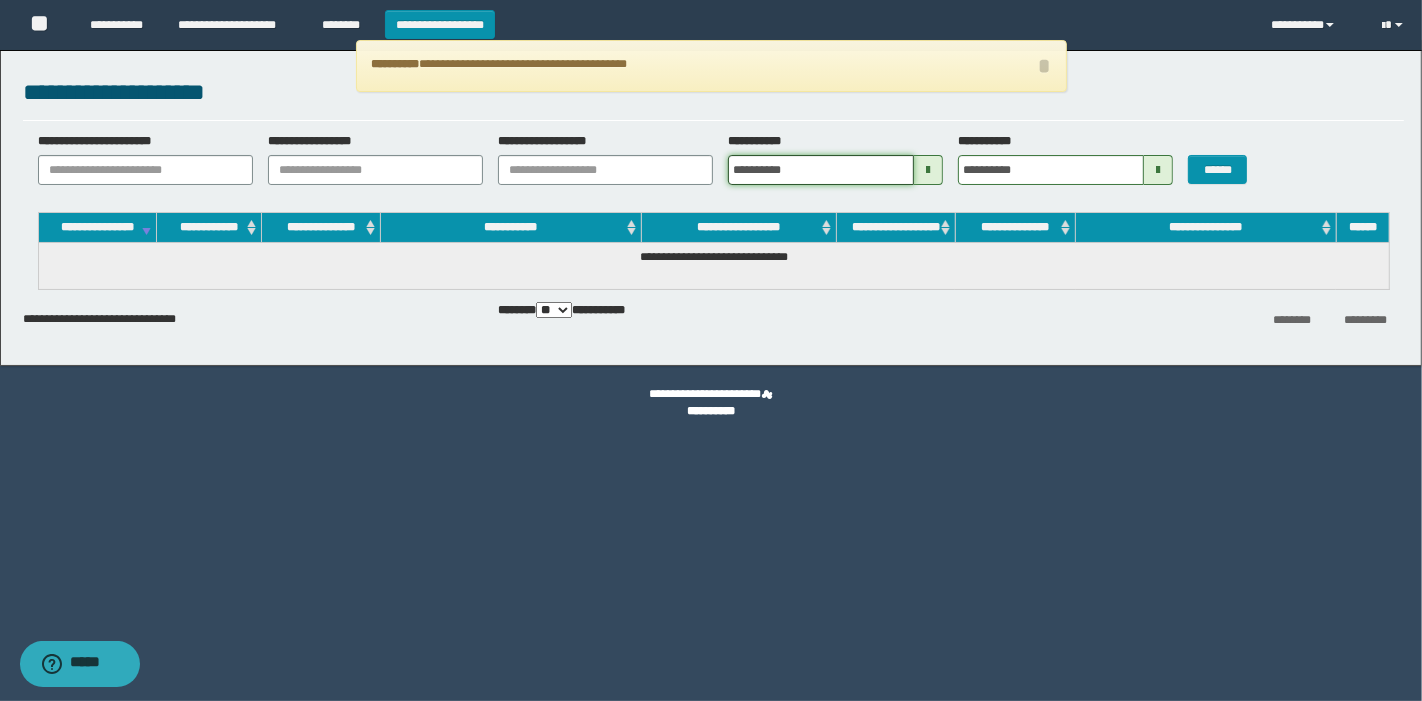 click on "**********" at bounding box center (821, 170) 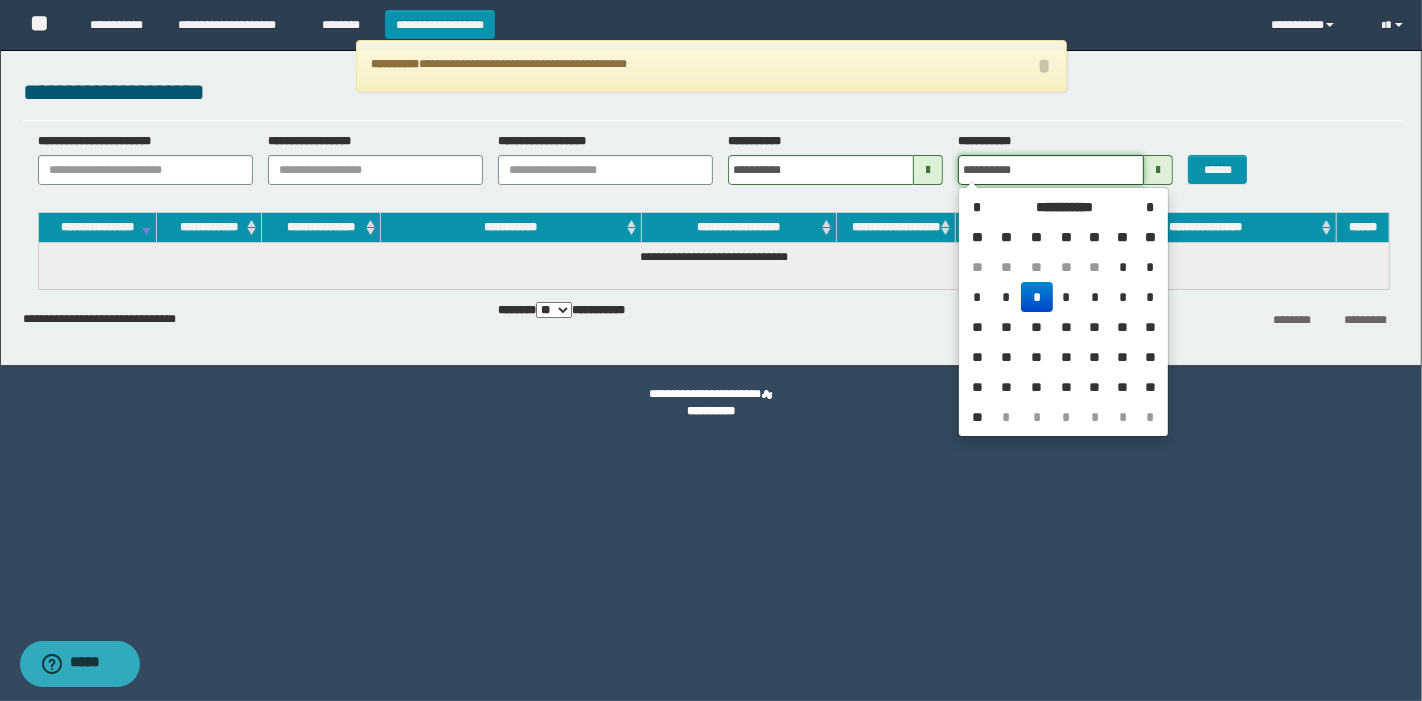 click on "**********" at bounding box center (1051, 170) 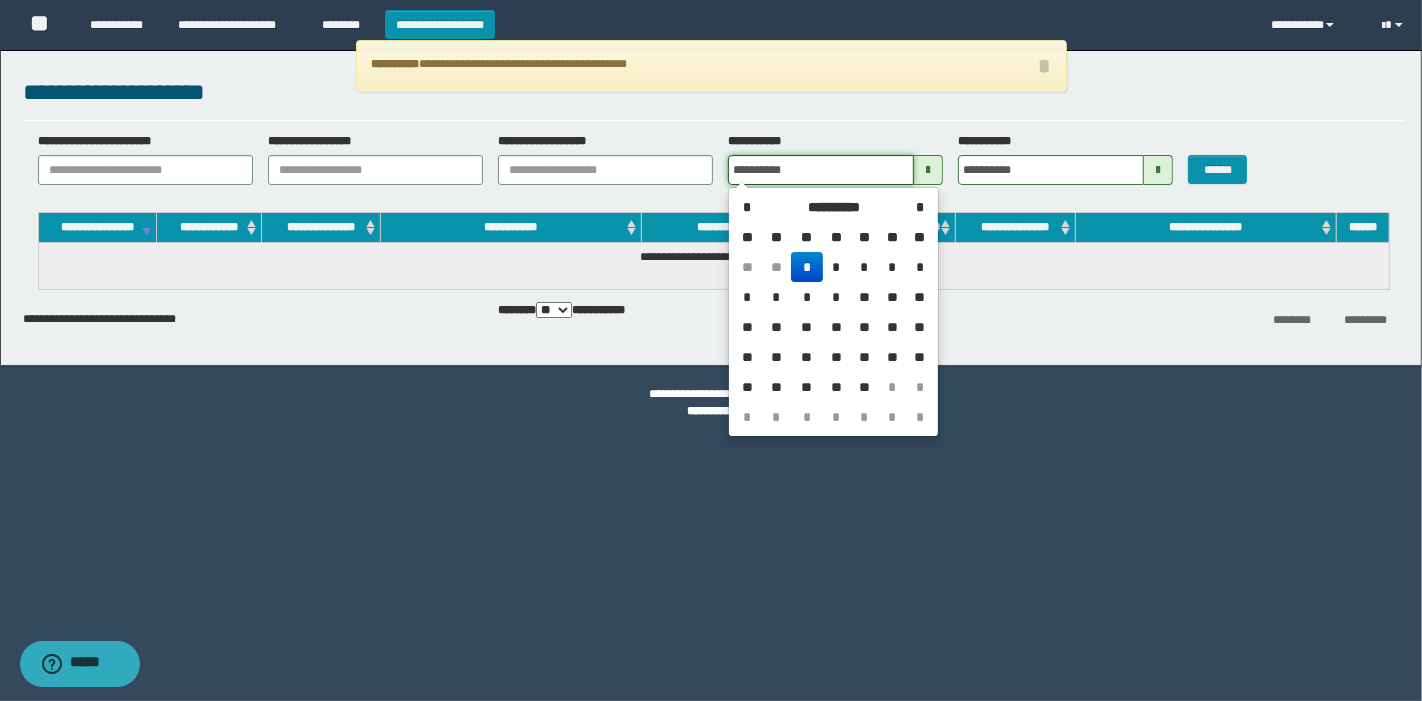 click on "**********" at bounding box center (821, 170) 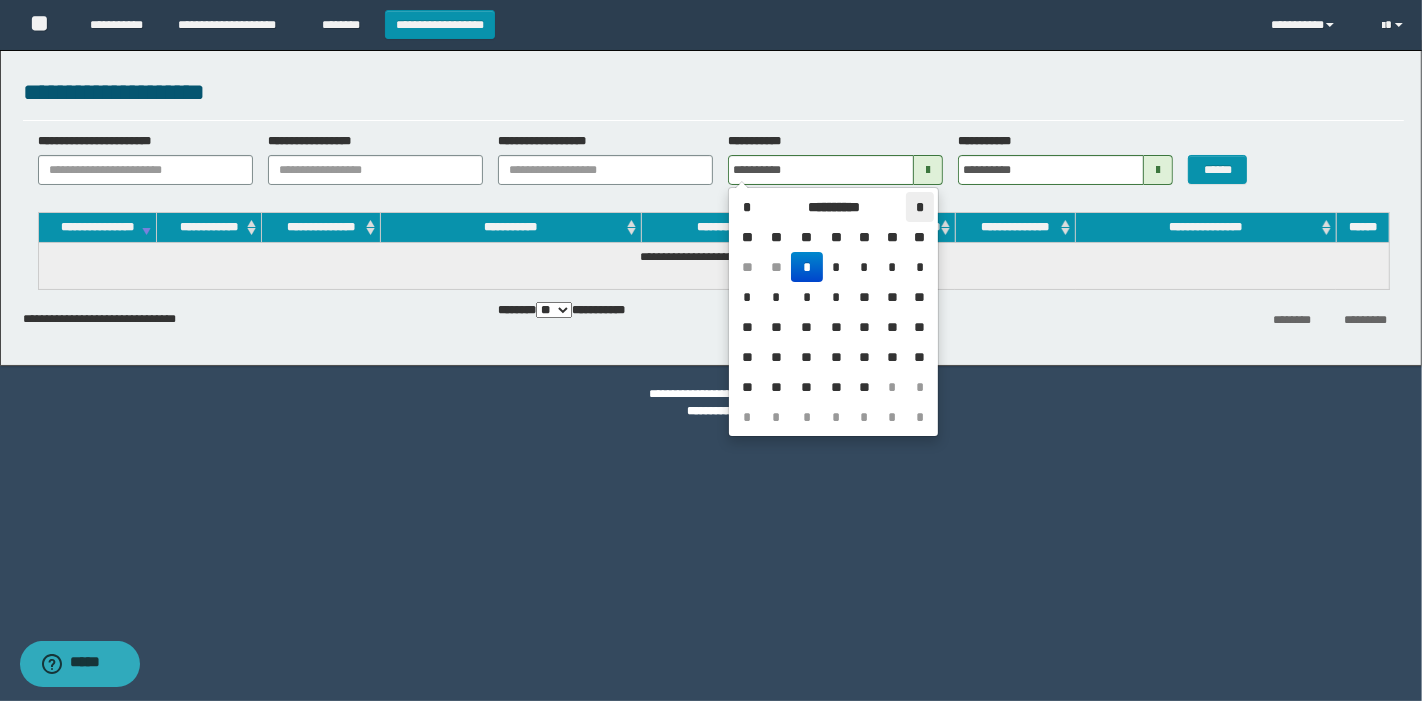 click on "*" at bounding box center [919, 207] 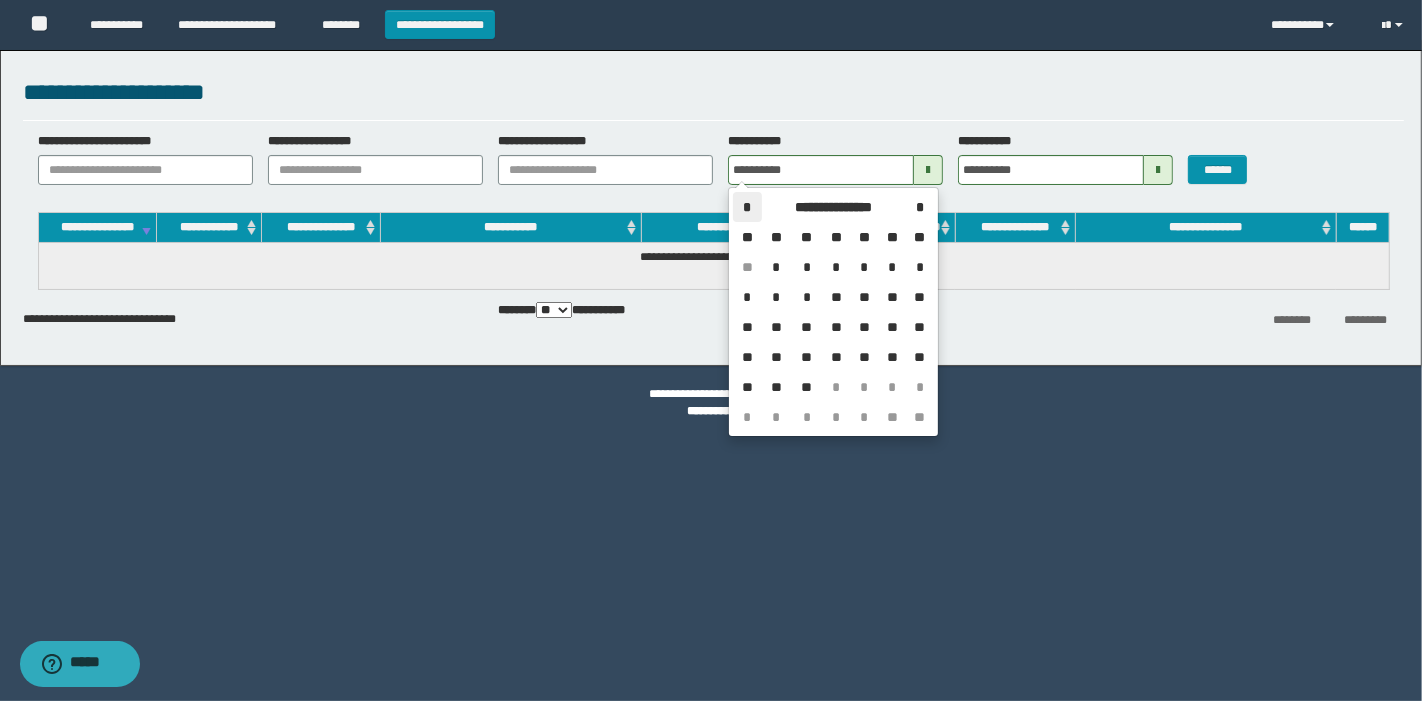 click on "*" at bounding box center (747, 207) 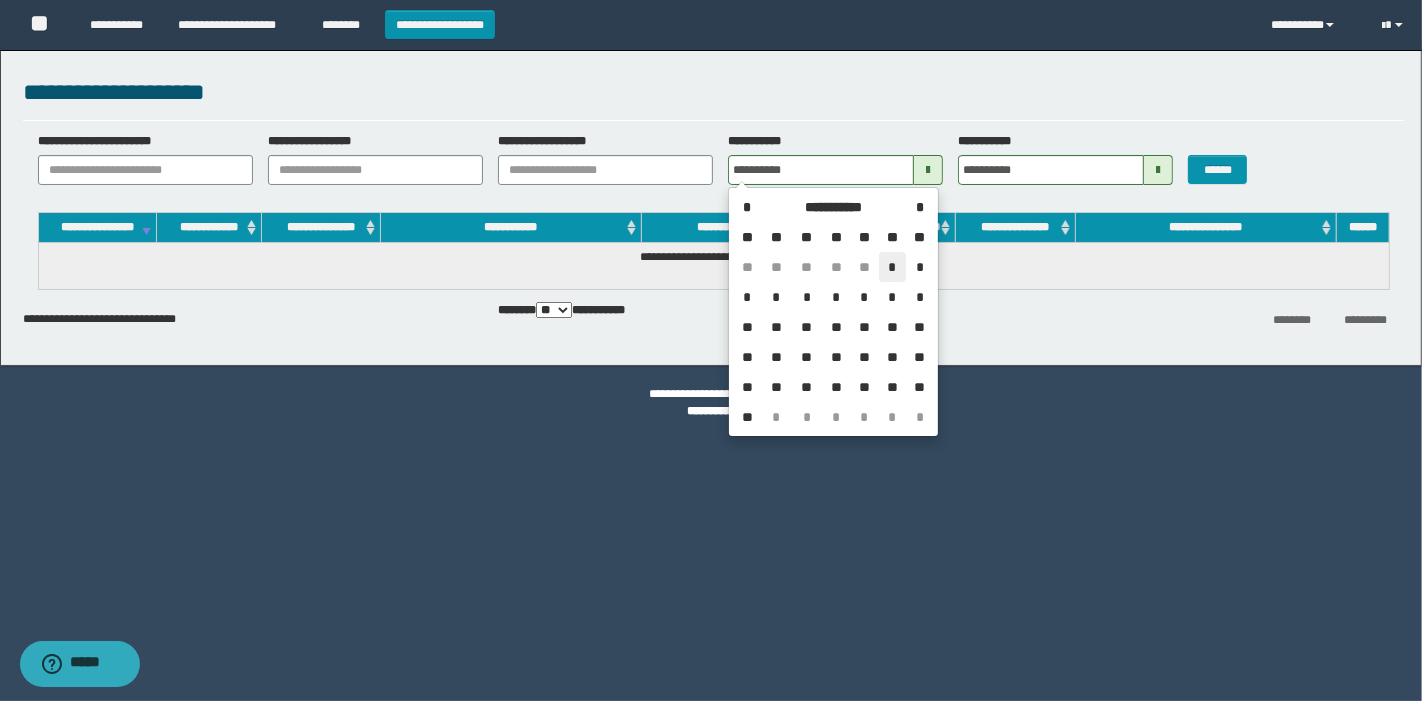 click on "*" at bounding box center [893, 267] 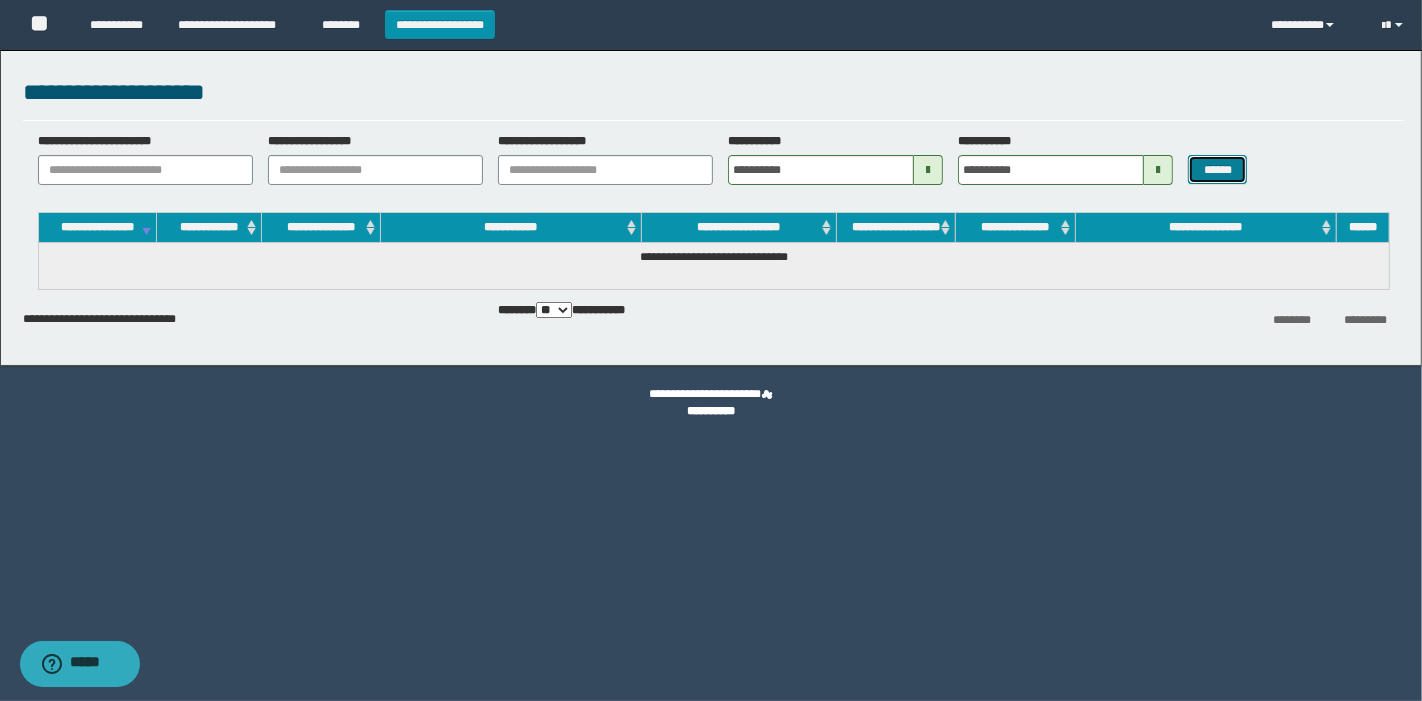 click on "******" at bounding box center [1217, 169] 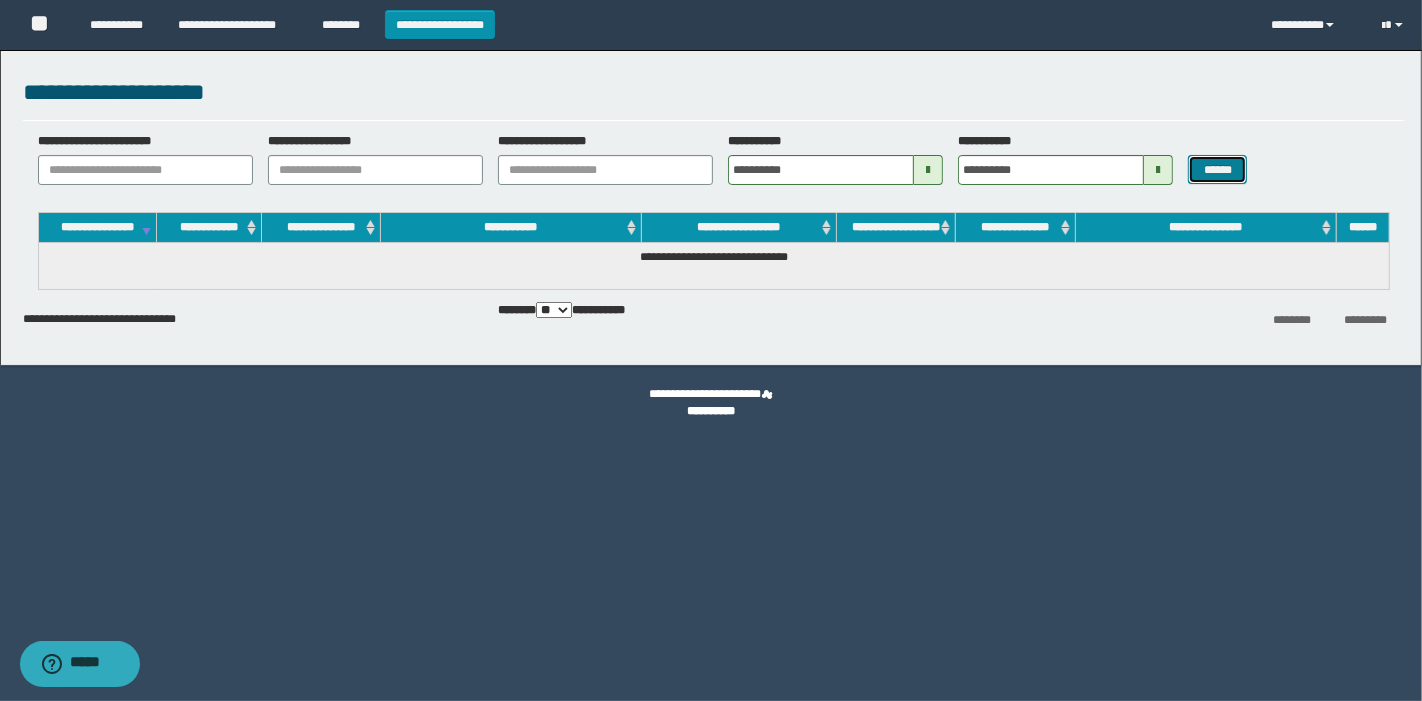 click on "******" at bounding box center (1217, 169) 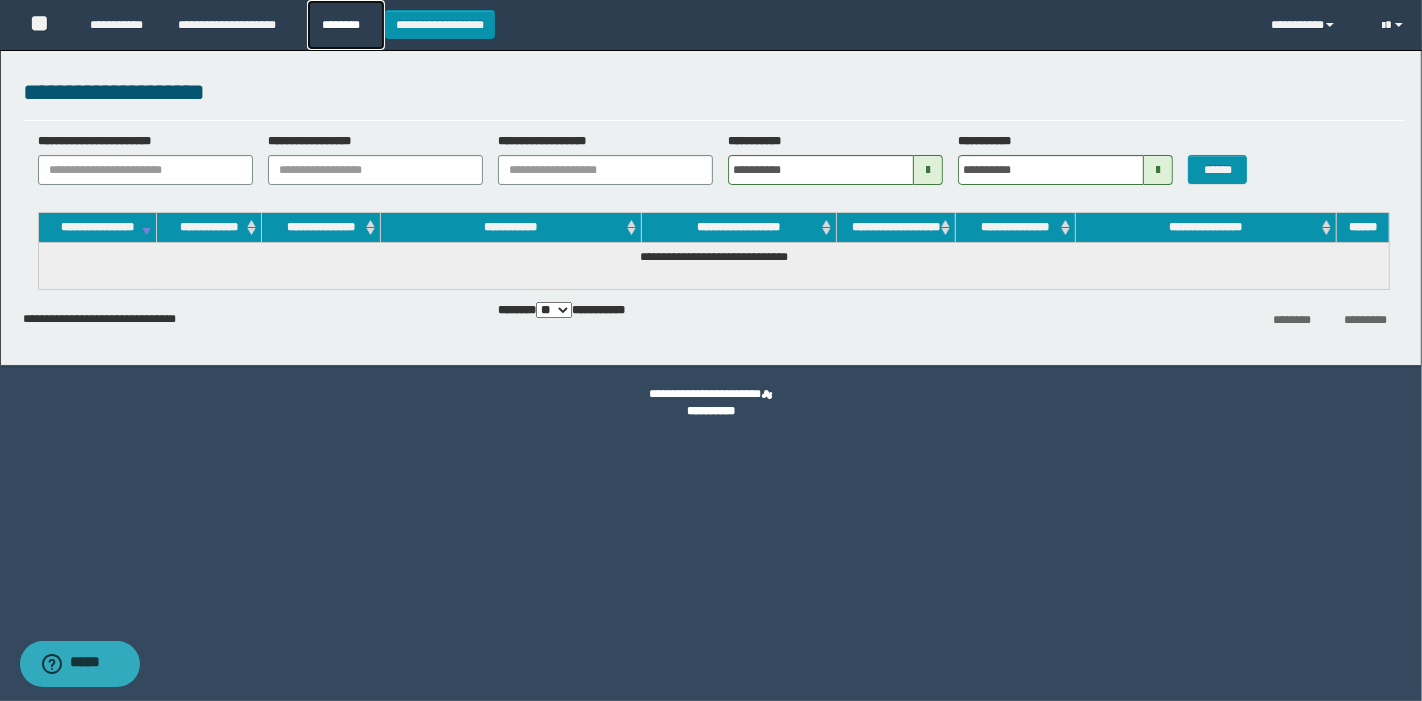 click on "********" at bounding box center [346, 25] 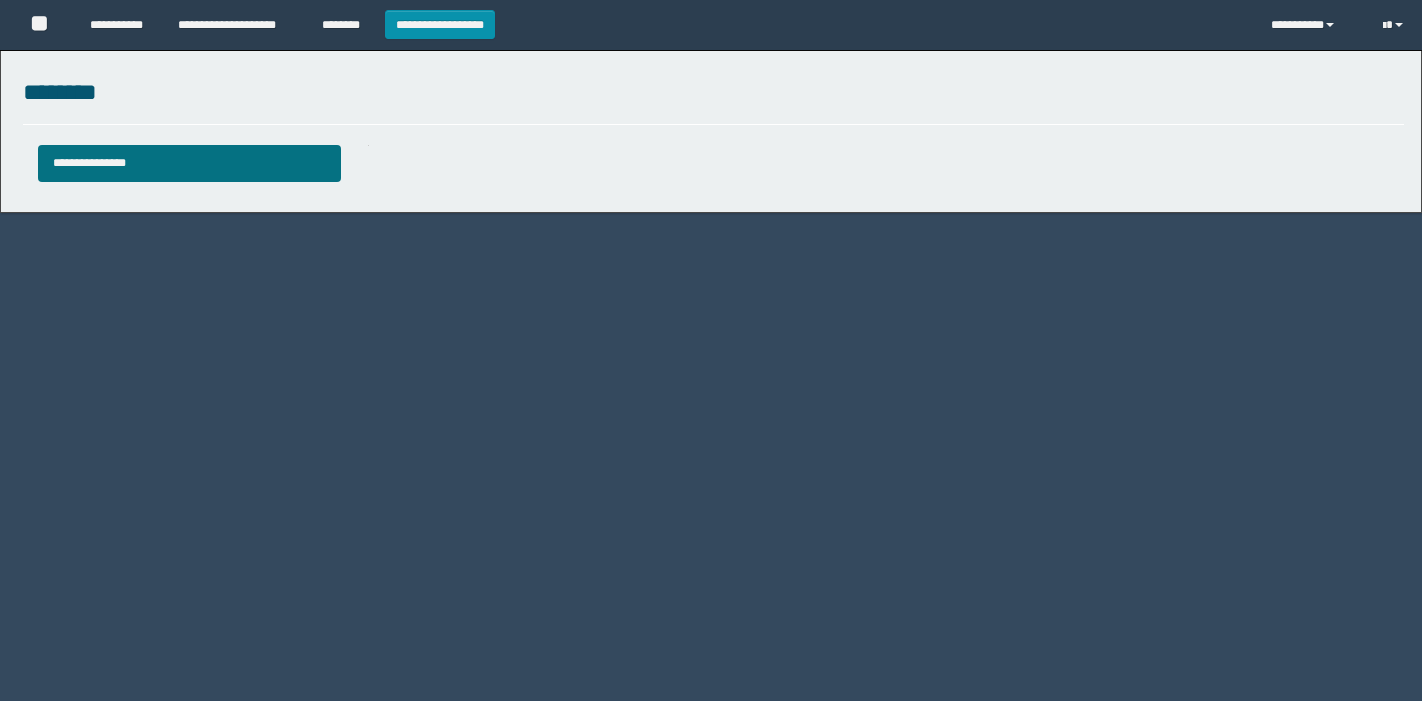 scroll, scrollTop: 0, scrollLeft: 0, axis: both 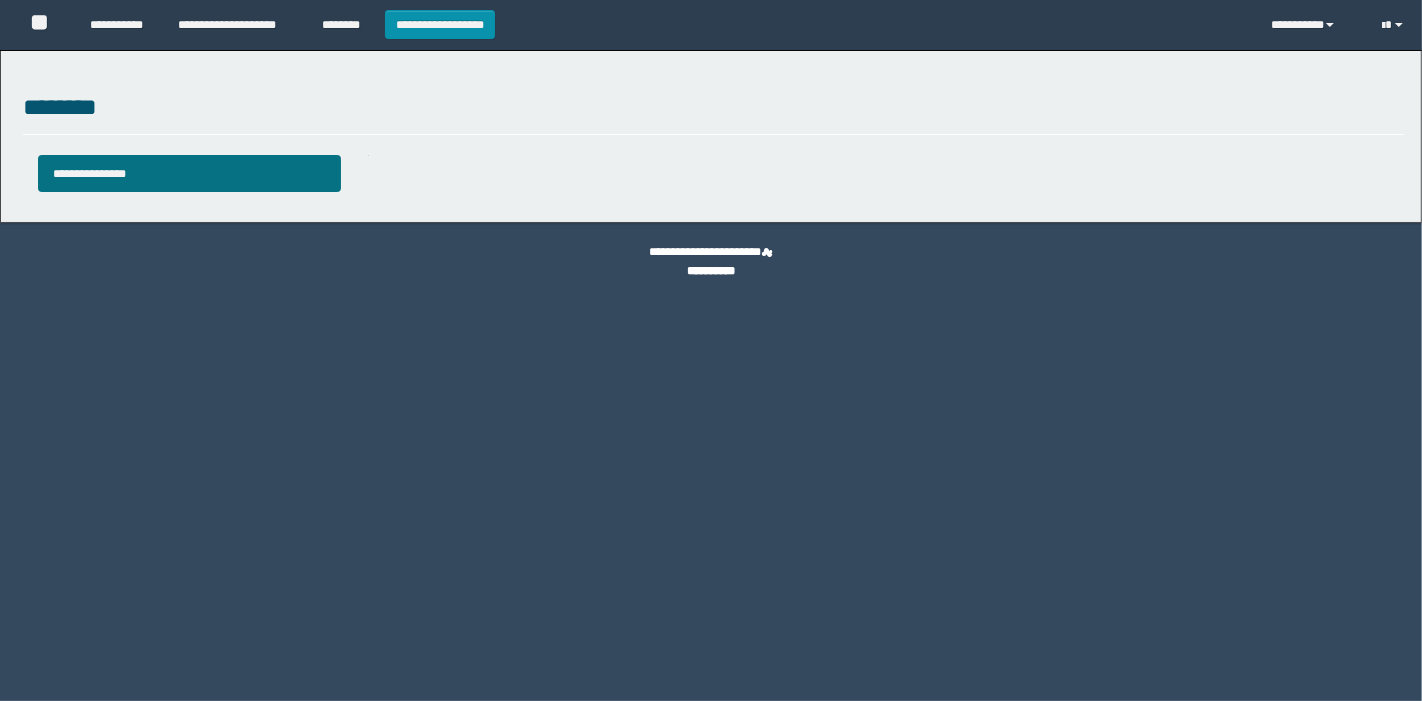 type 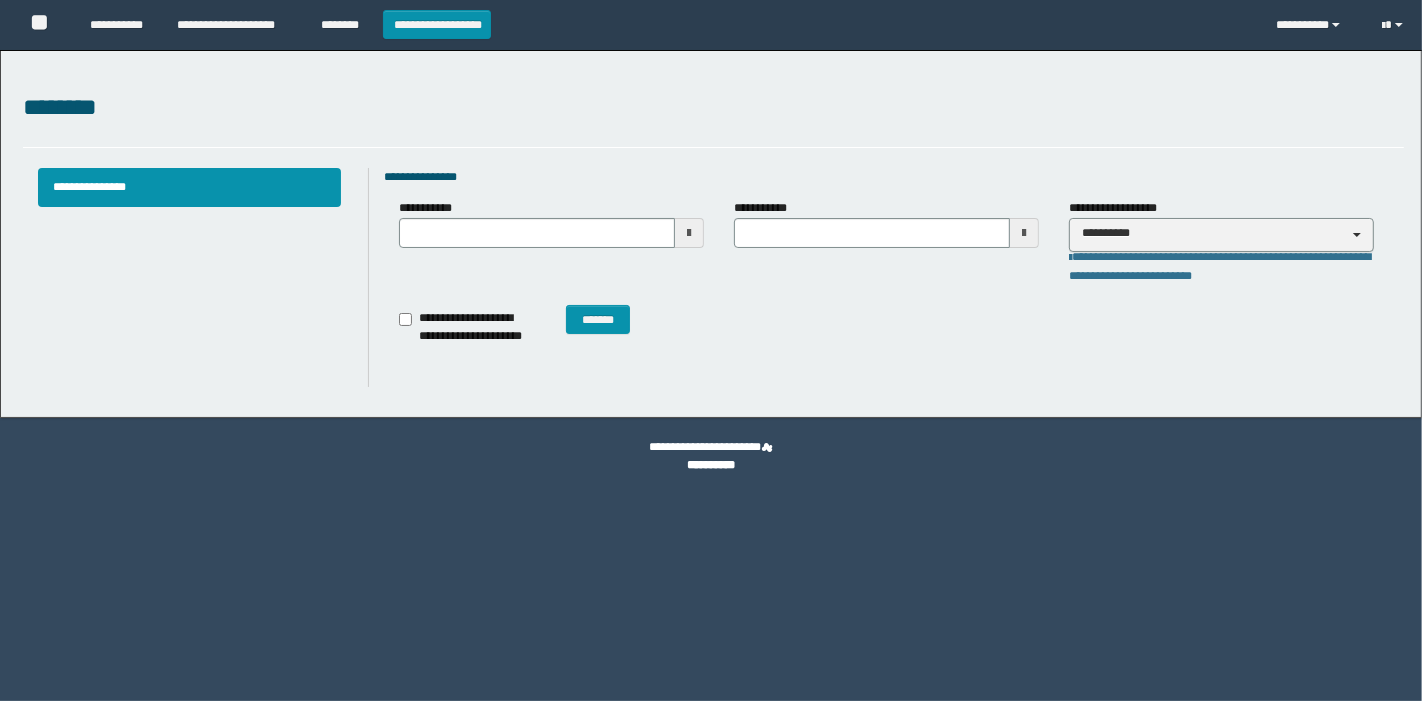 scroll, scrollTop: 0, scrollLeft: 0, axis: both 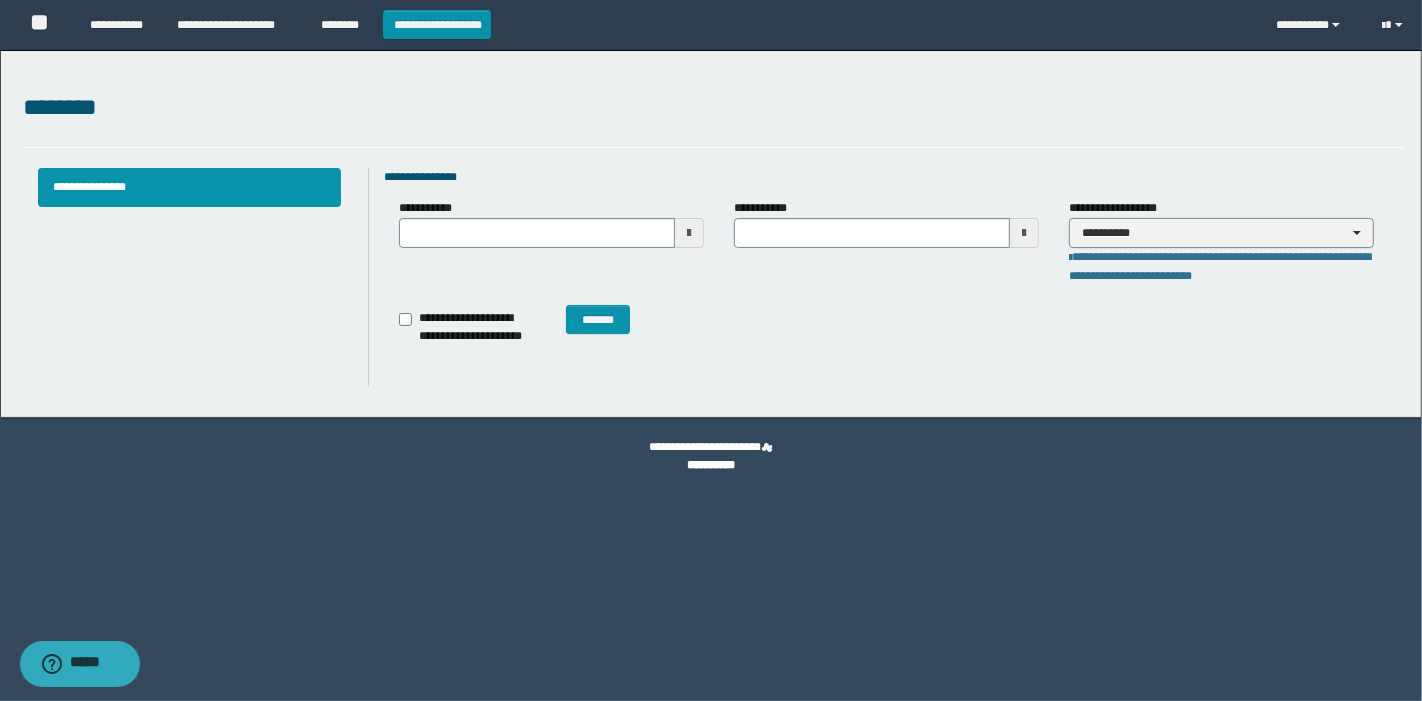 click at bounding box center [689, 233] 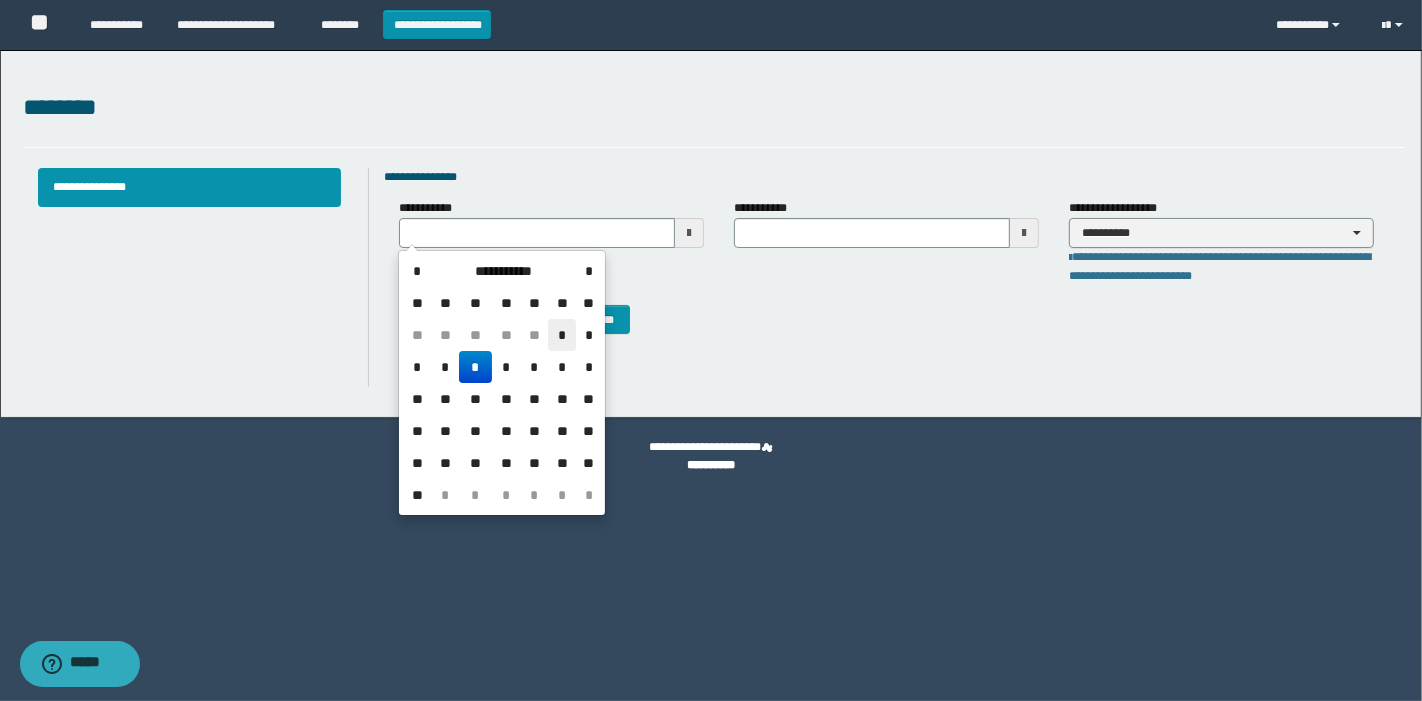 click on "*" at bounding box center (562, 335) 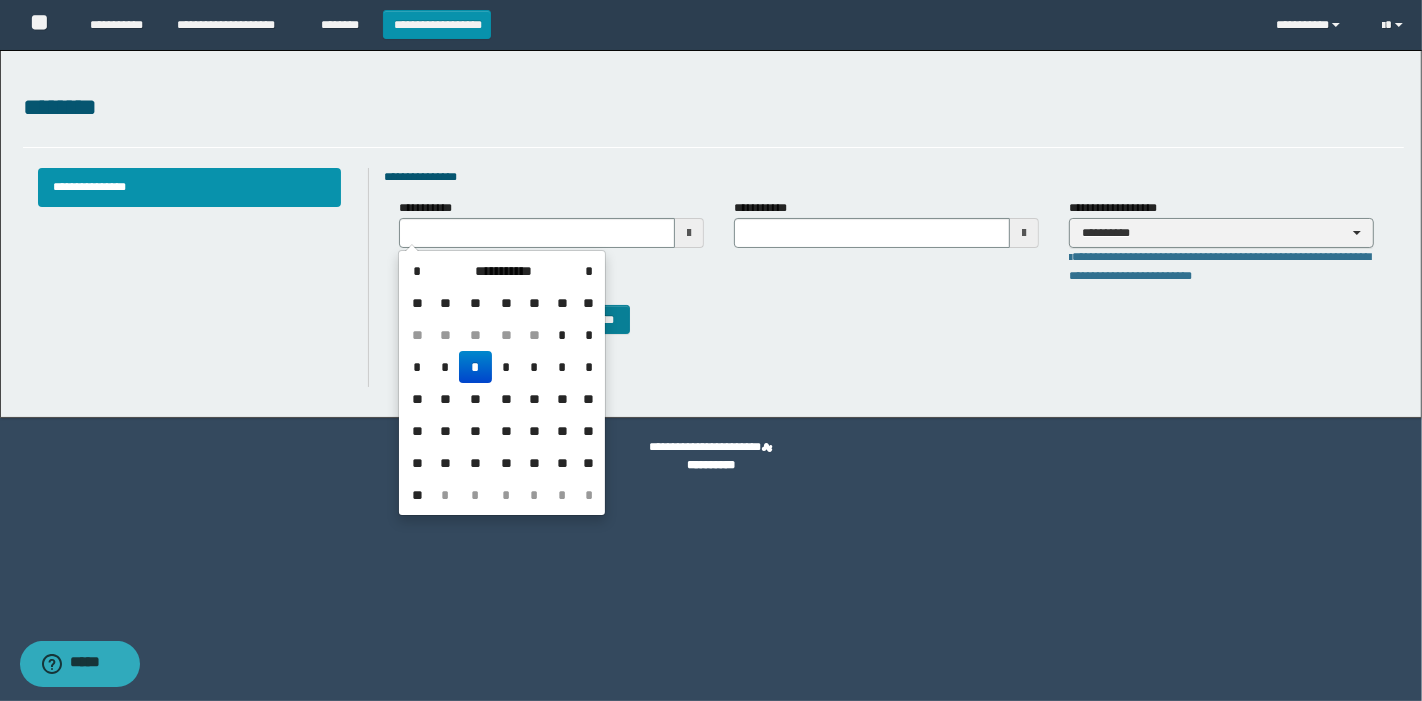 click on "*******" at bounding box center [593, 327] 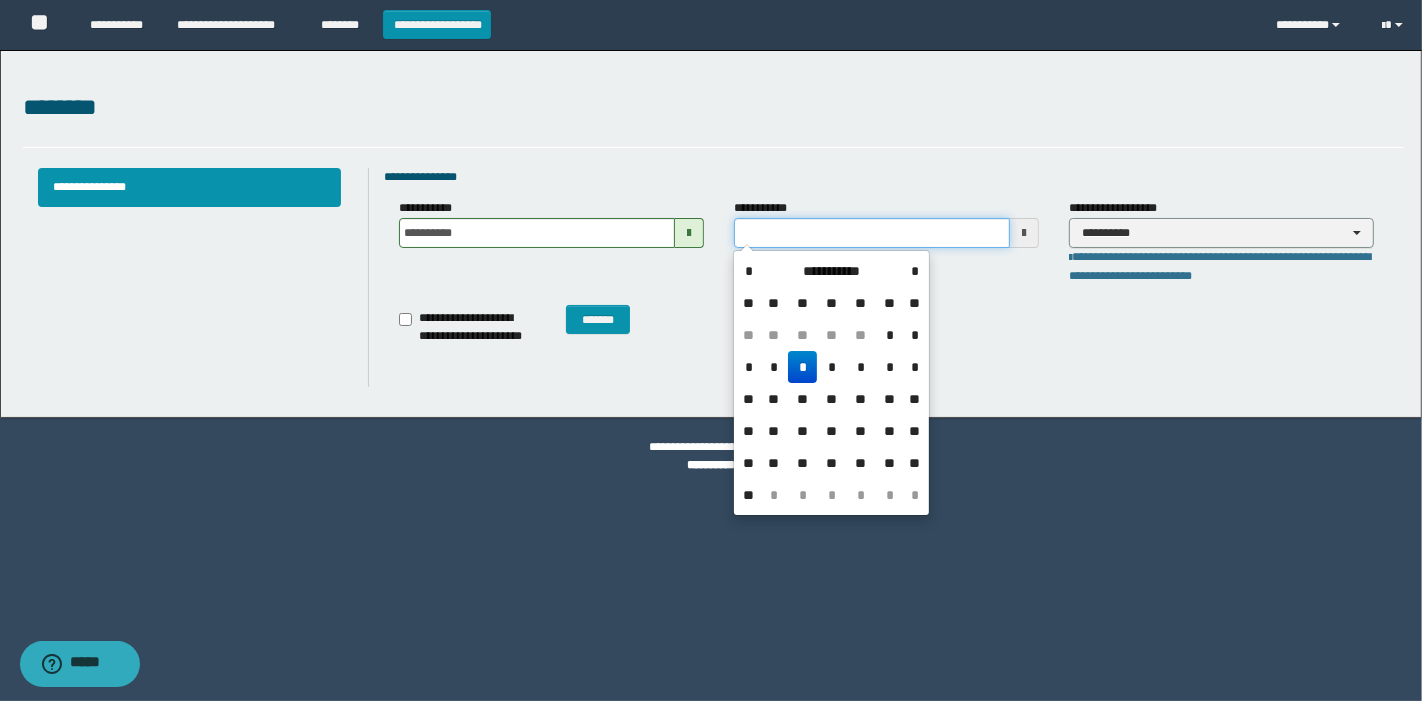 drag, startPoint x: 849, startPoint y: 238, endPoint x: 869, endPoint y: 237, distance: 20.024984 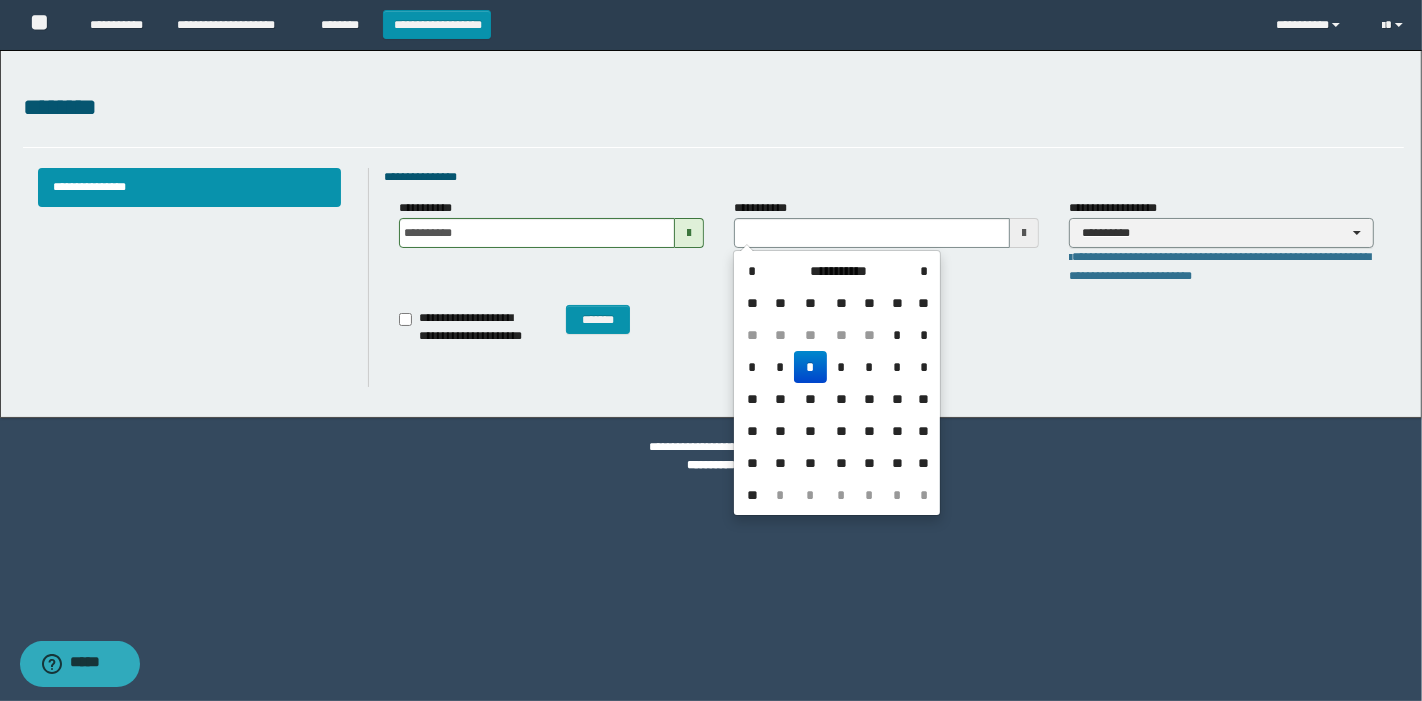 click on "*" at bounding box center [810, 367] 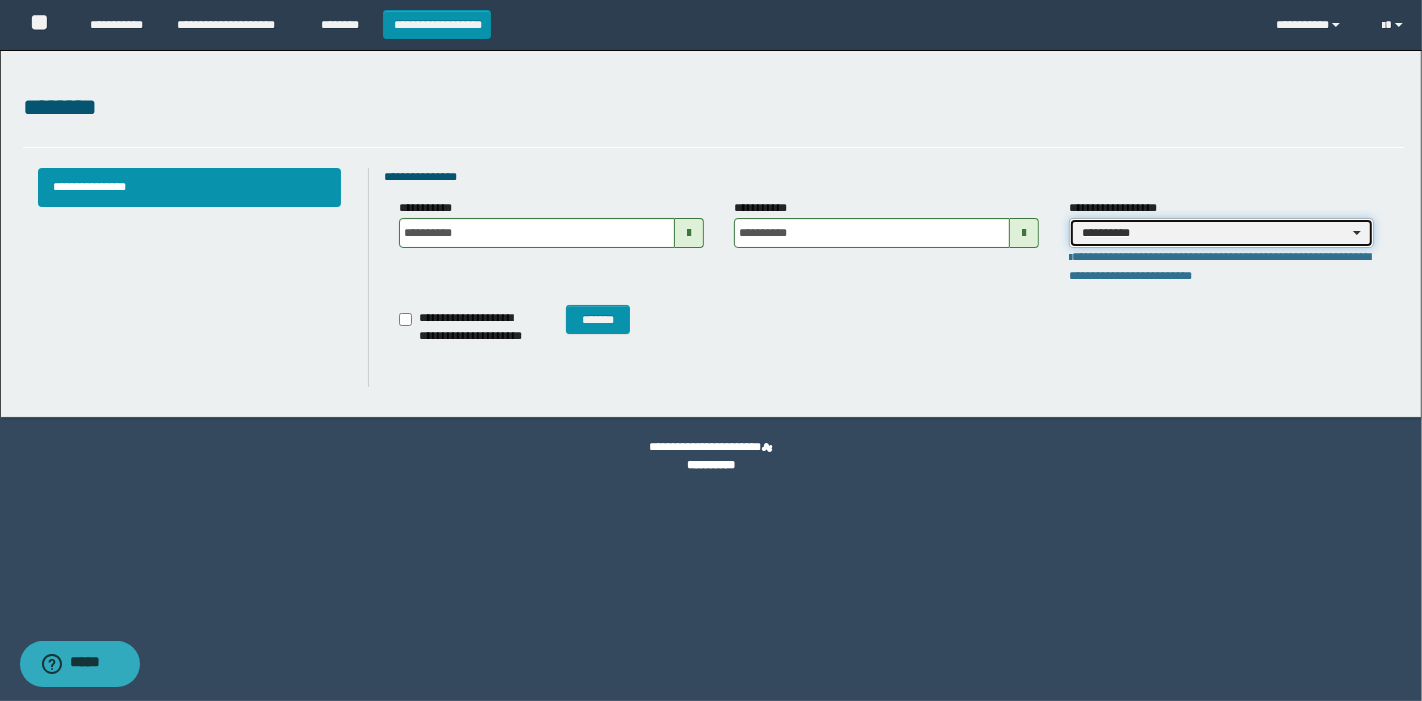 click on "**********" at bounding box center (1221, 233) 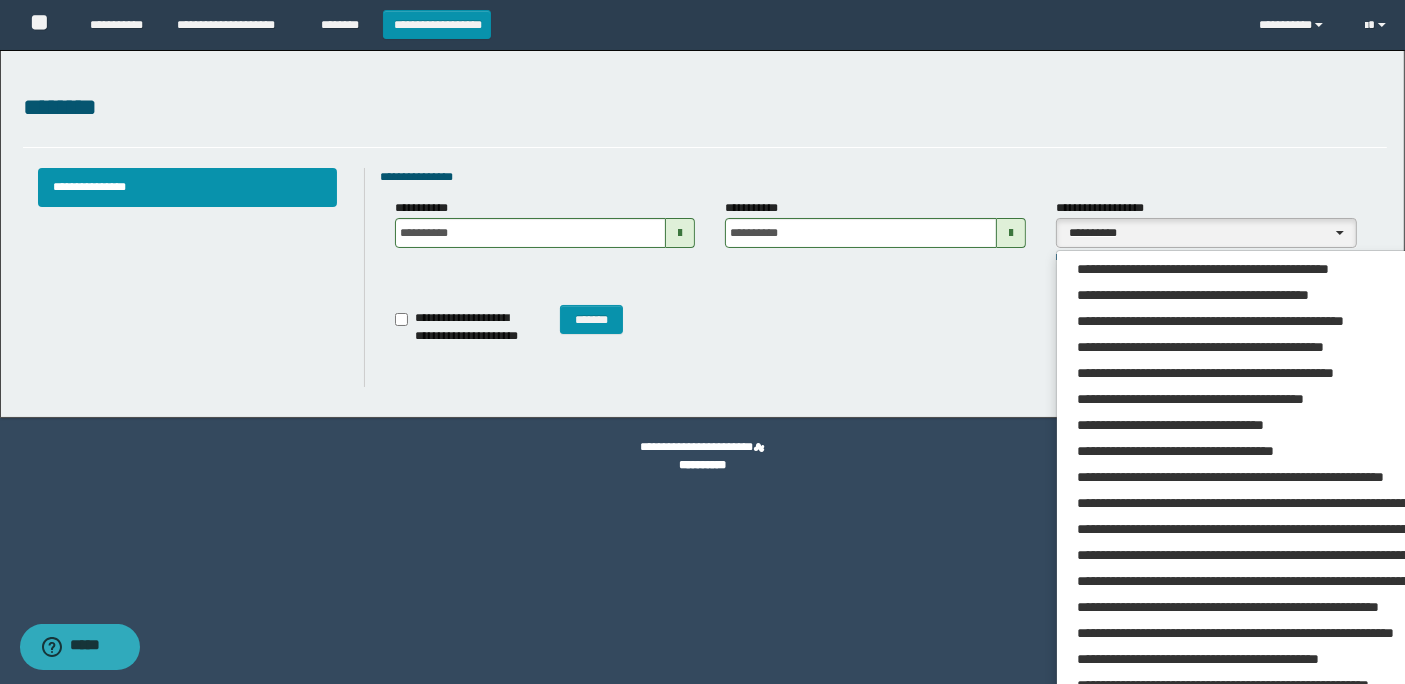 click on "**********" at bounding box center [876, 287] 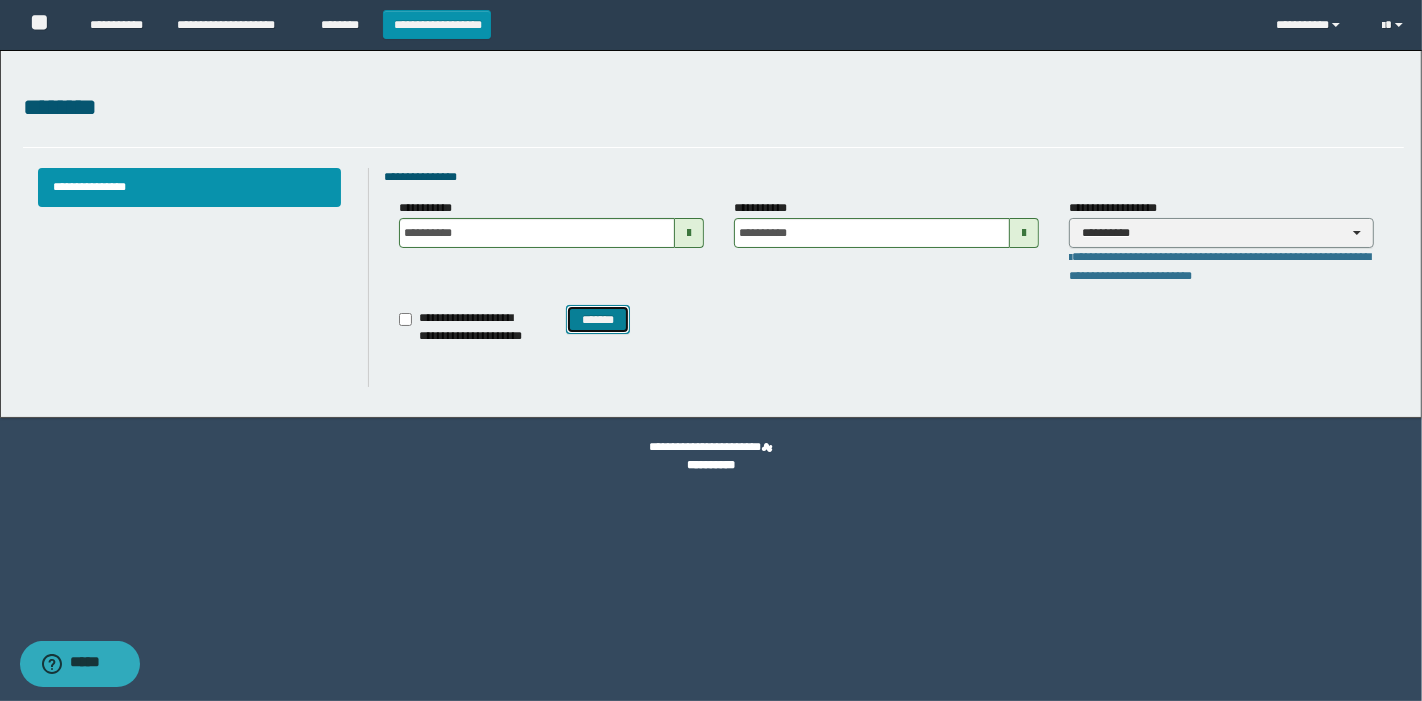 click on "*******" at bounding box center (597, 319) 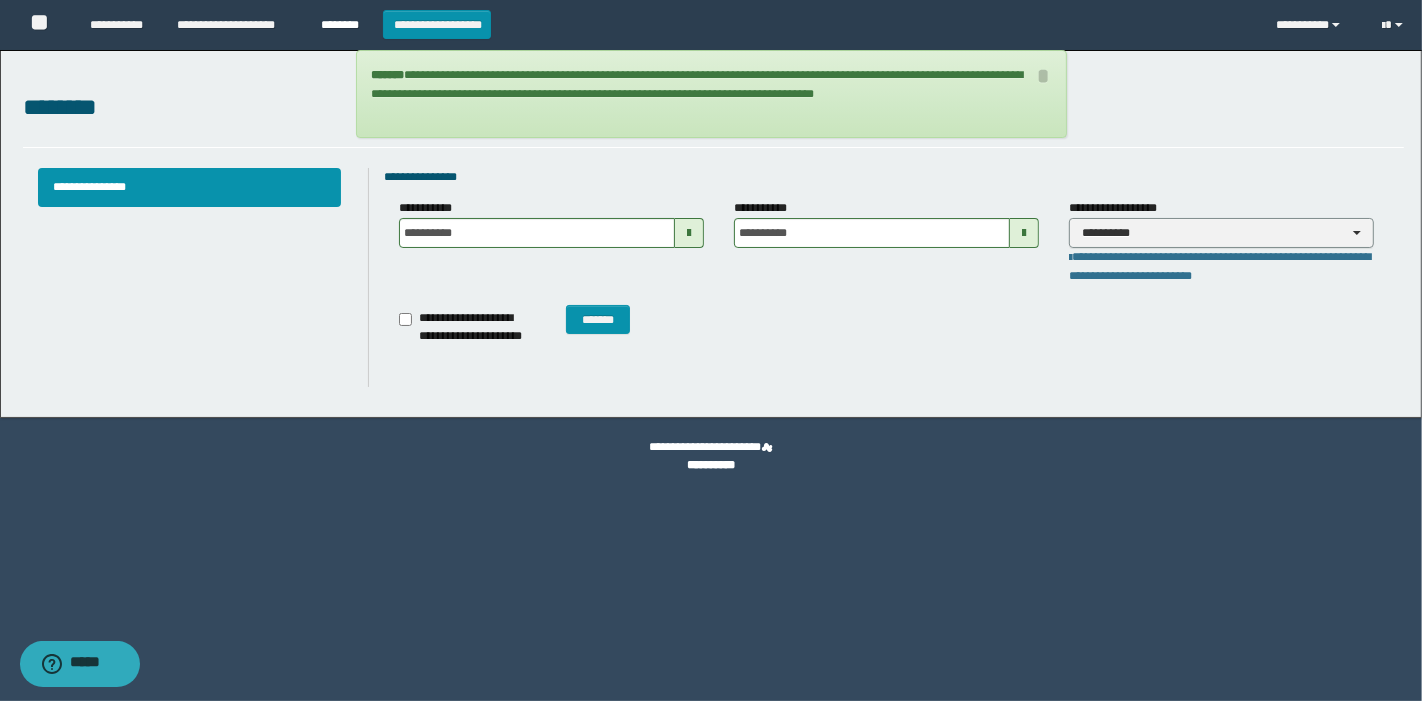 click on "********" at bounding box center [345, 25] 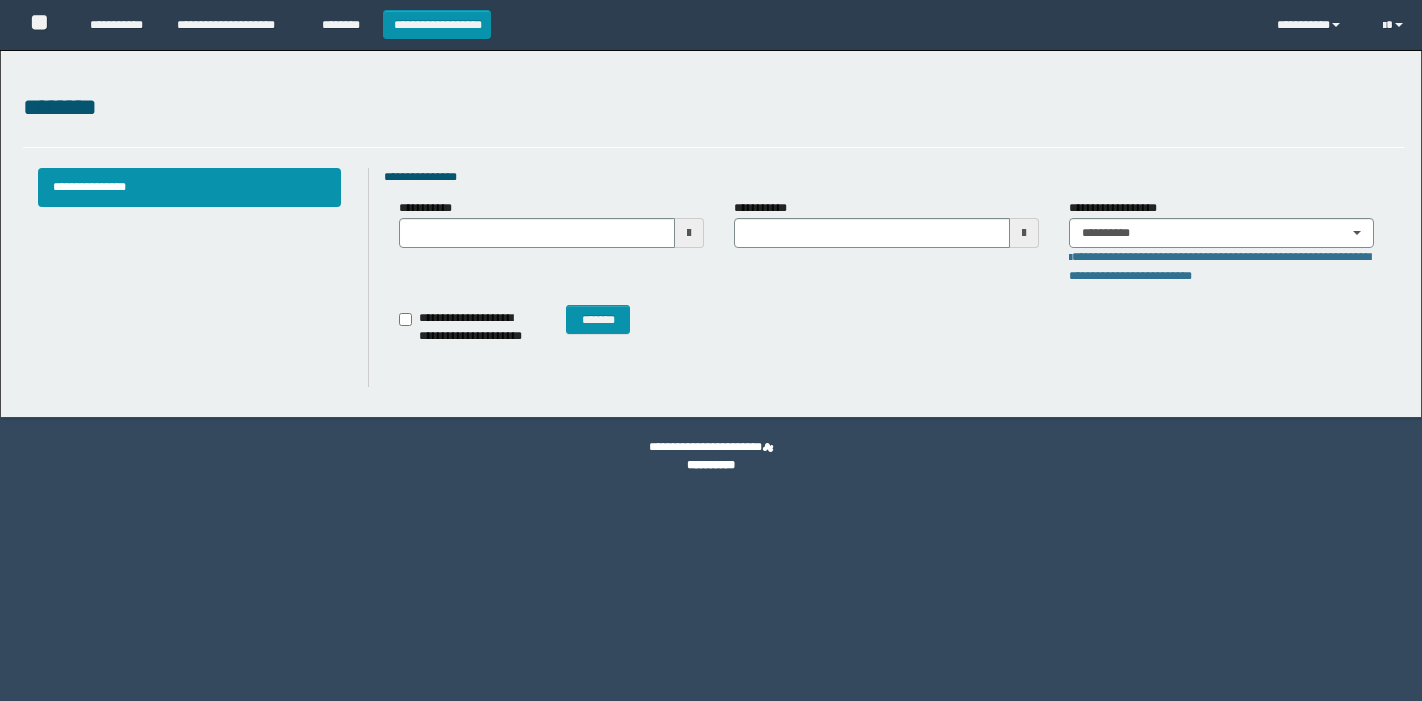 scroll, scrollTop: 0, scrollLeft: 0, axis: both 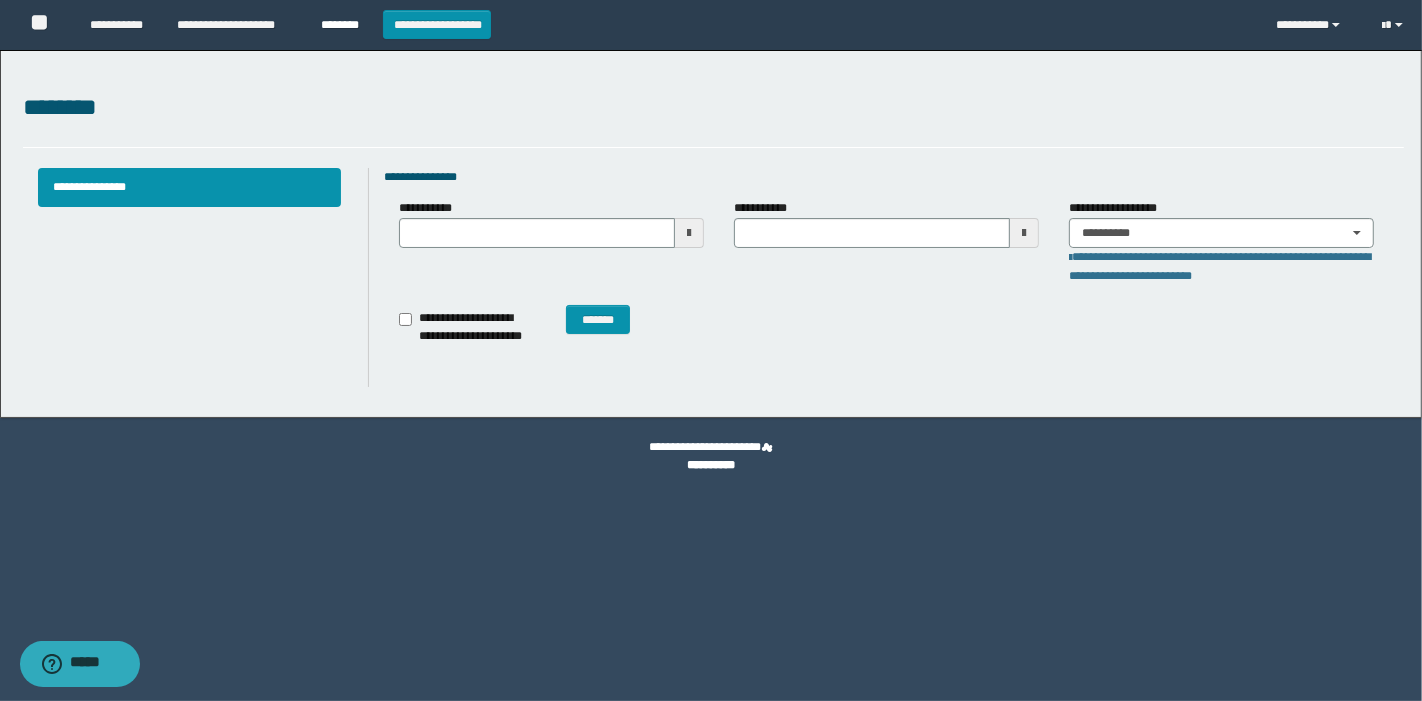click on "********" at bounding box center (345, 25) 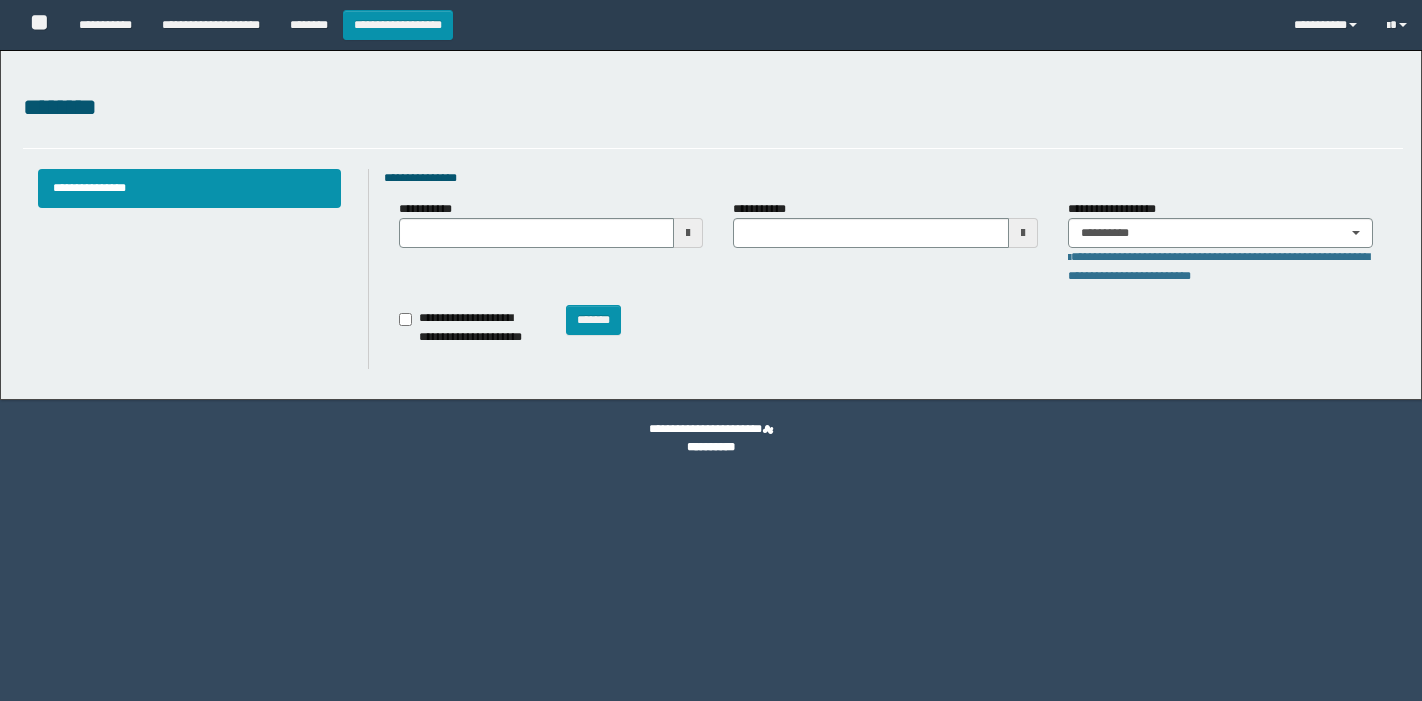scroll, scrollTop: 0, scrollLeft: 0, axis: both 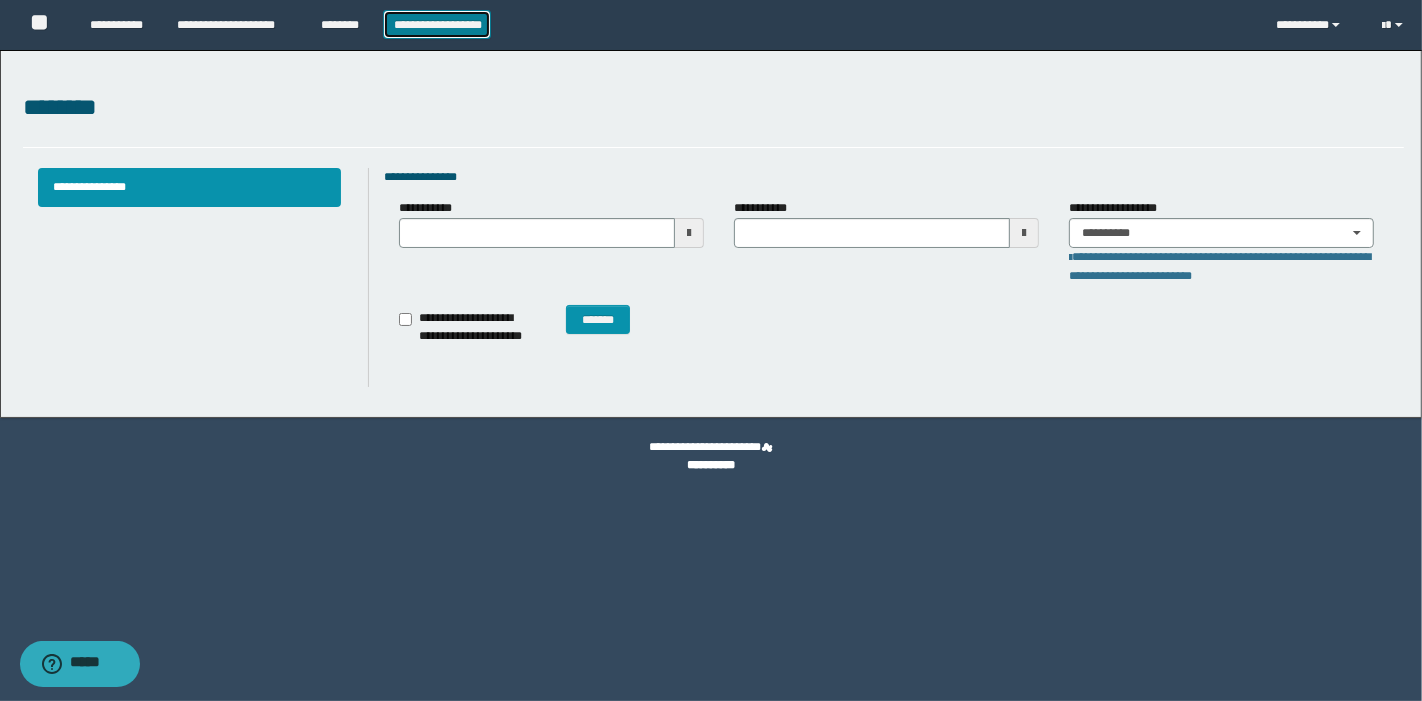 click on "**********" at bounding box center [437, 24] 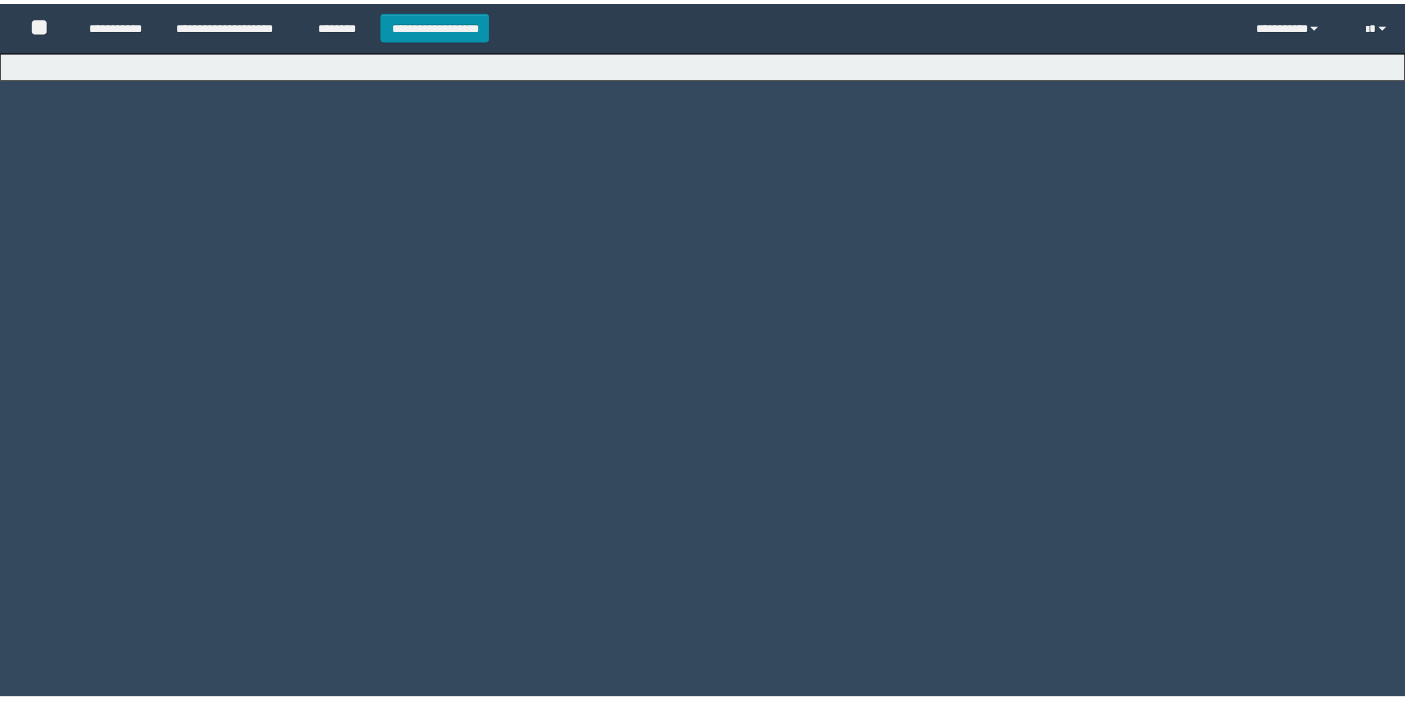 scroll, scrollTop: 0, scrollLeft: 0, axis: both 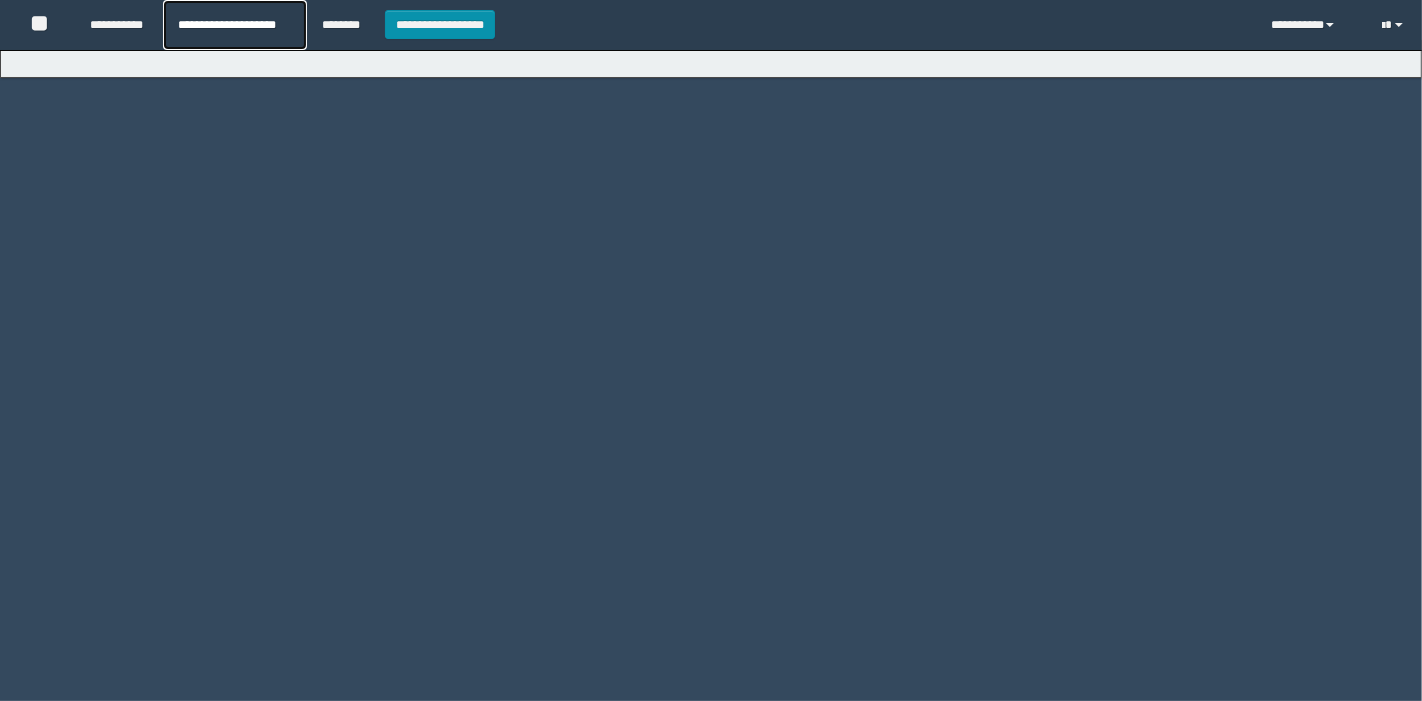 click on "**********" at bounding box center (234, 25) 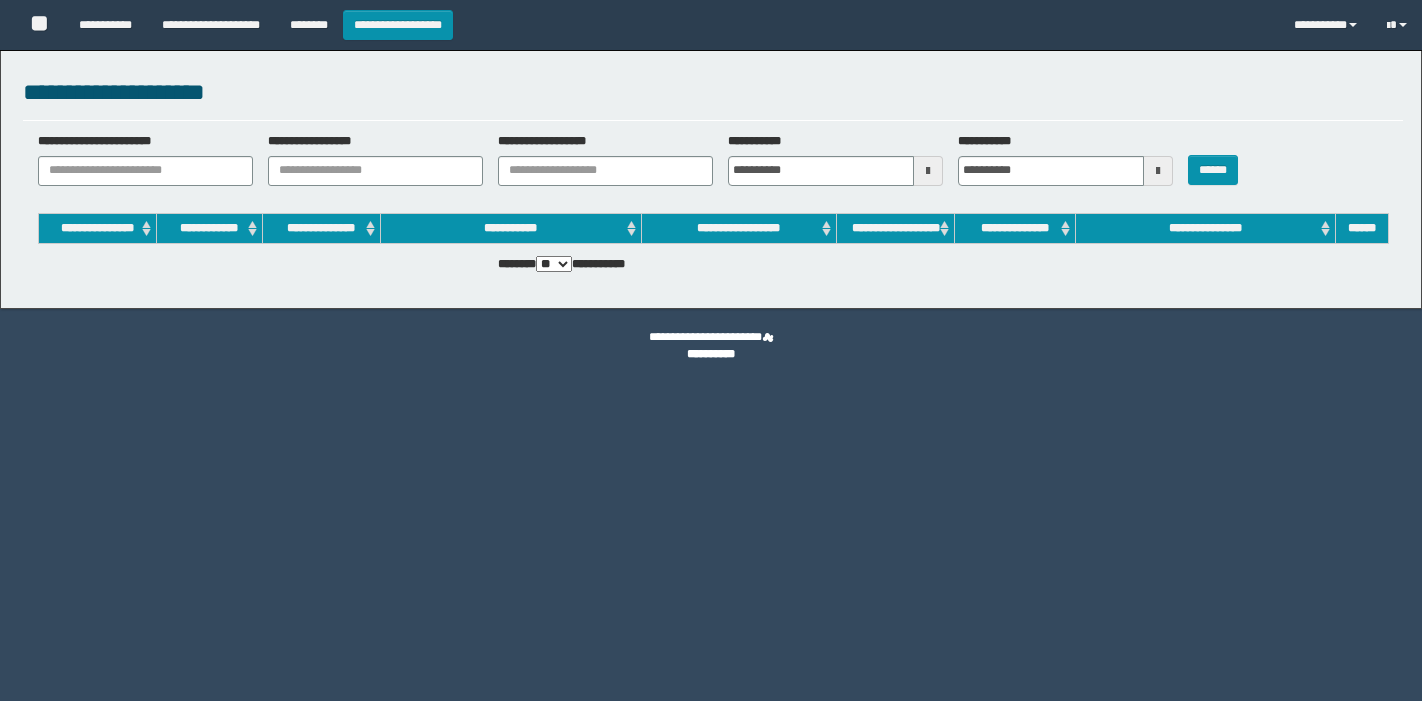 scroll, scrollTop: 0, scrollLeft: 0, axis: both 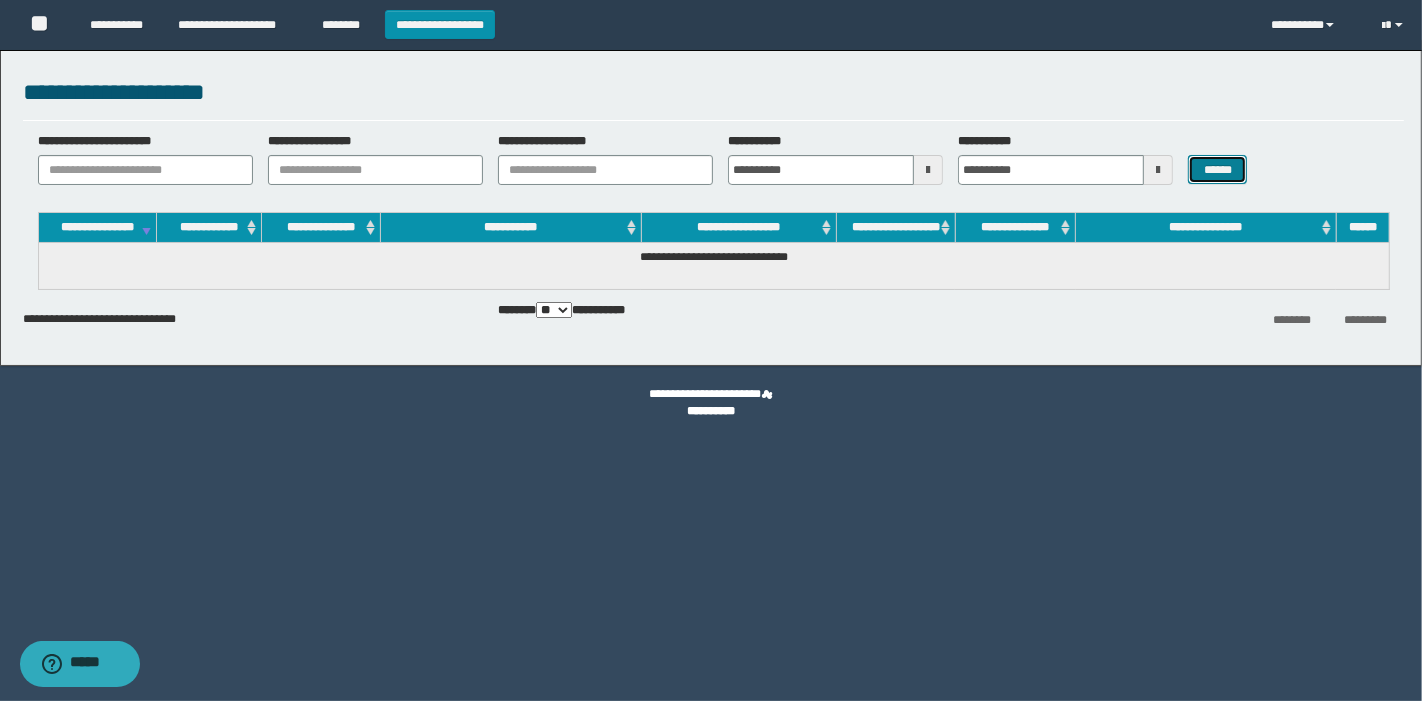 click on "******" at bounding box center (1217, 169) 